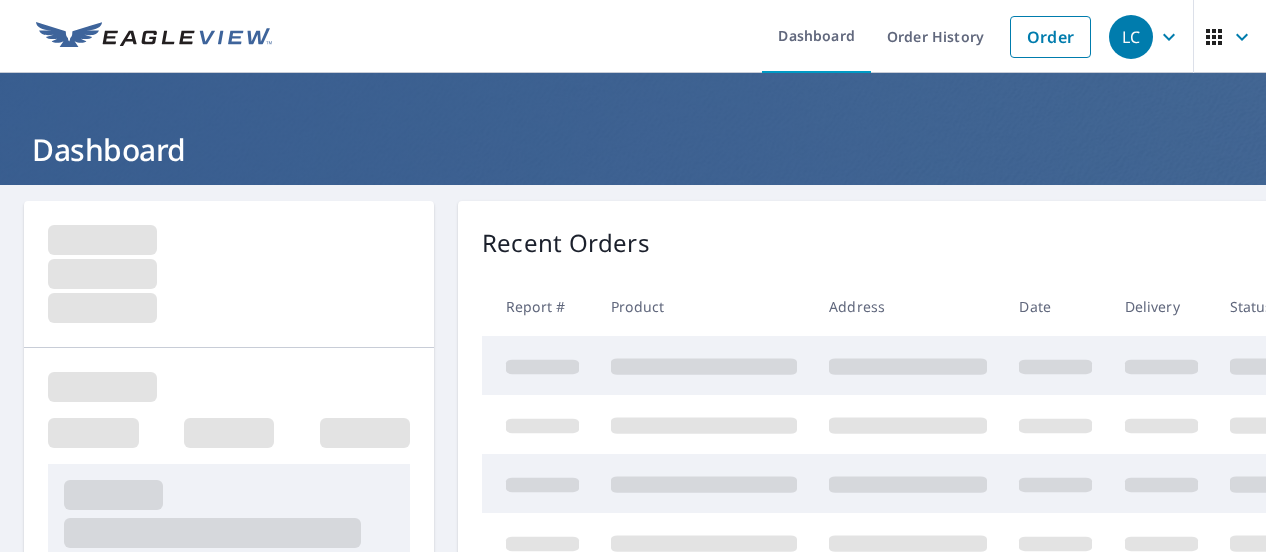 scroll, scrollTop: 0, scrollLeft: 0, axis: both 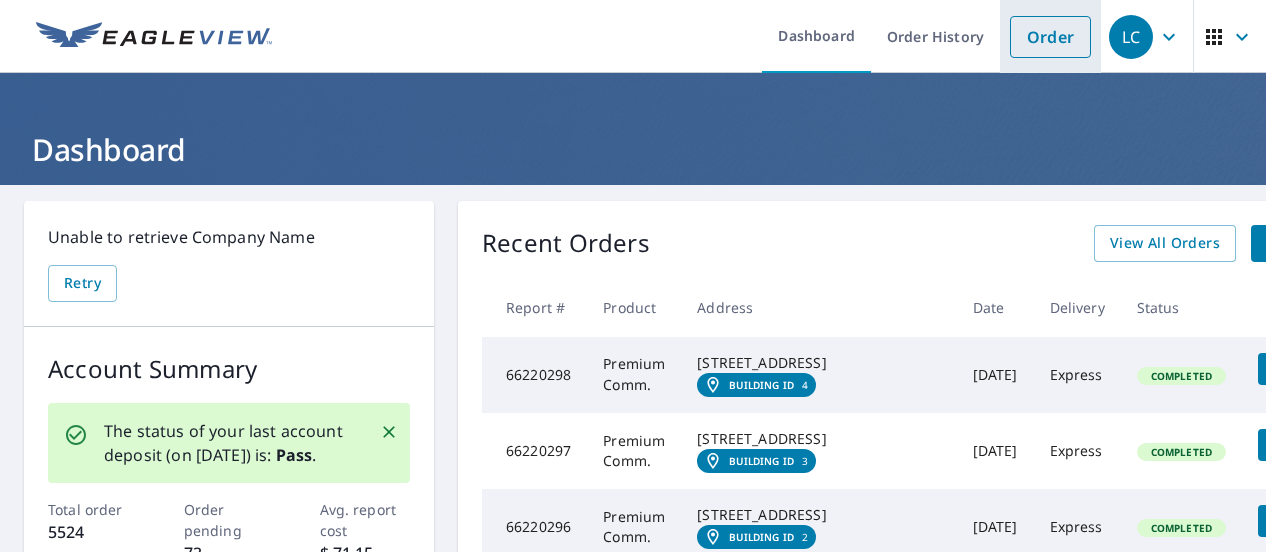 click on "Order" at bounding box center (1050, 37) 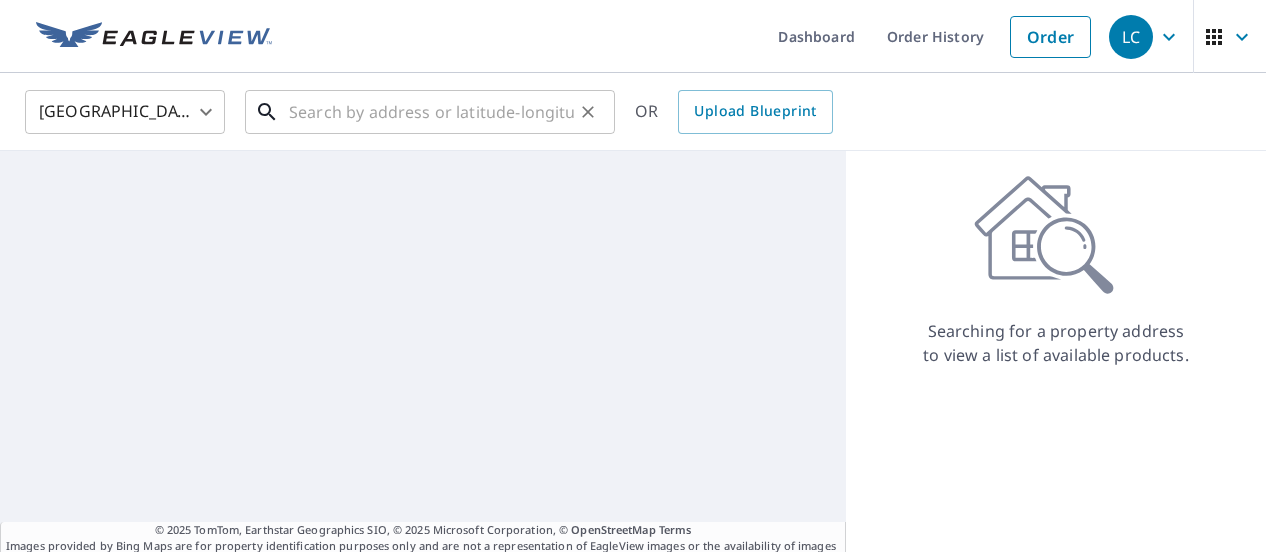 click at bounding box center (431, 112) 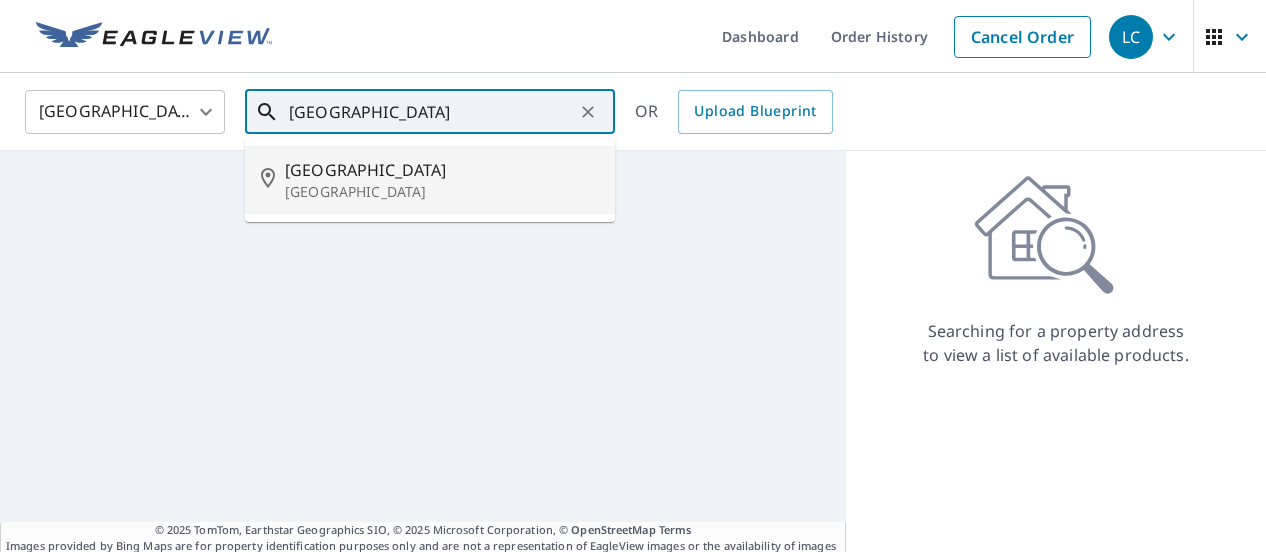 click on "[GEOGRAPHIC_DATA]" at bounding box center (442, 170) 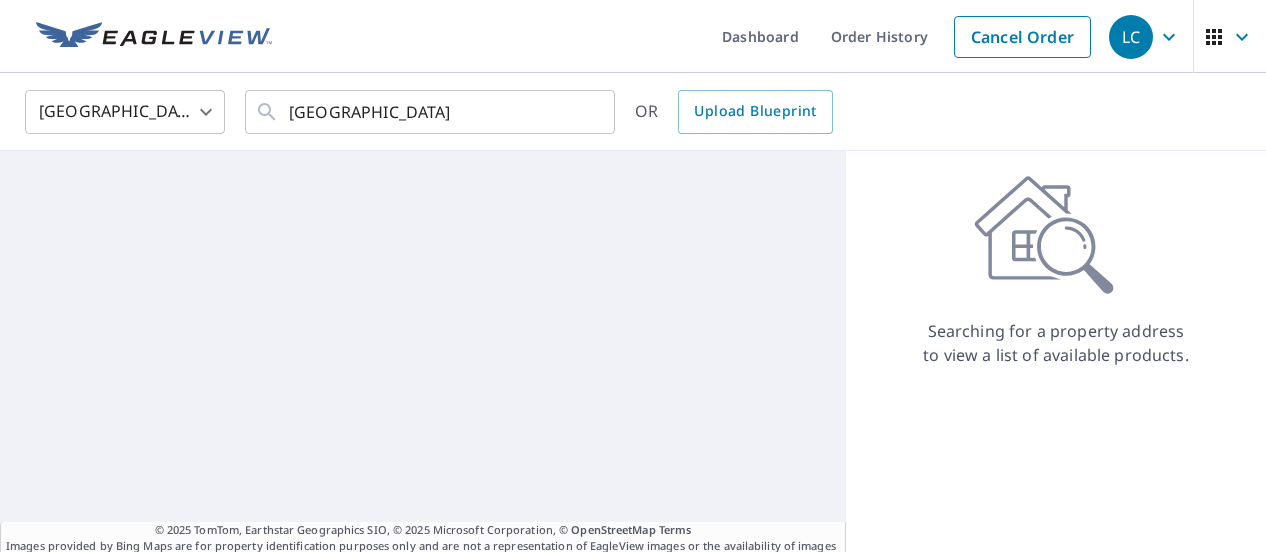 type on "[STREET_ADDRESS]" 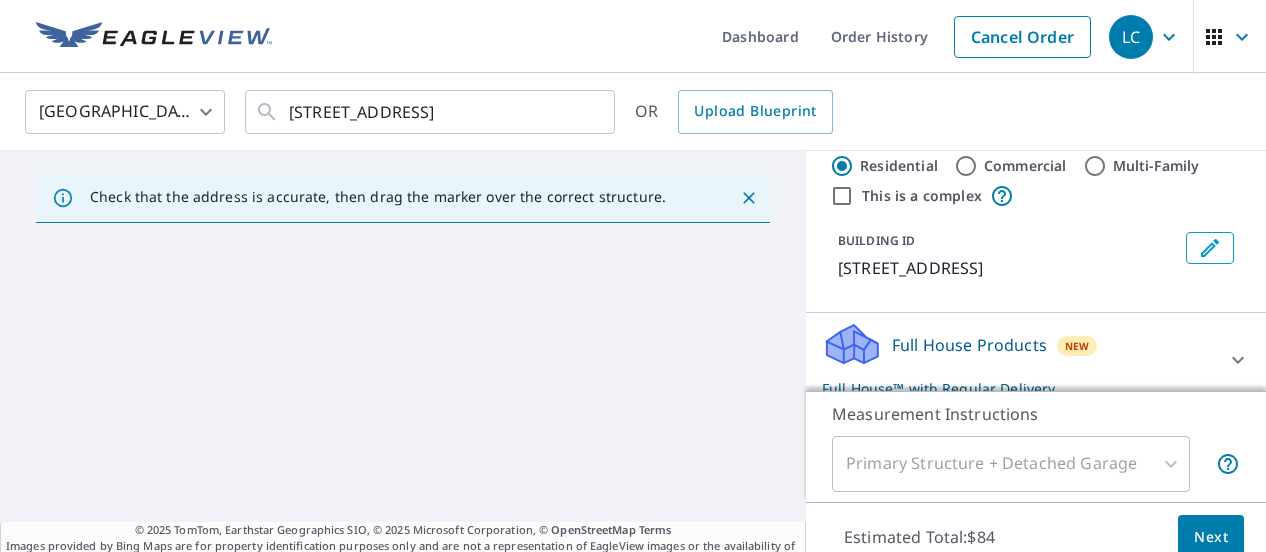 scroll, scrollTop: 0, scrollLeft: 0, axis: both 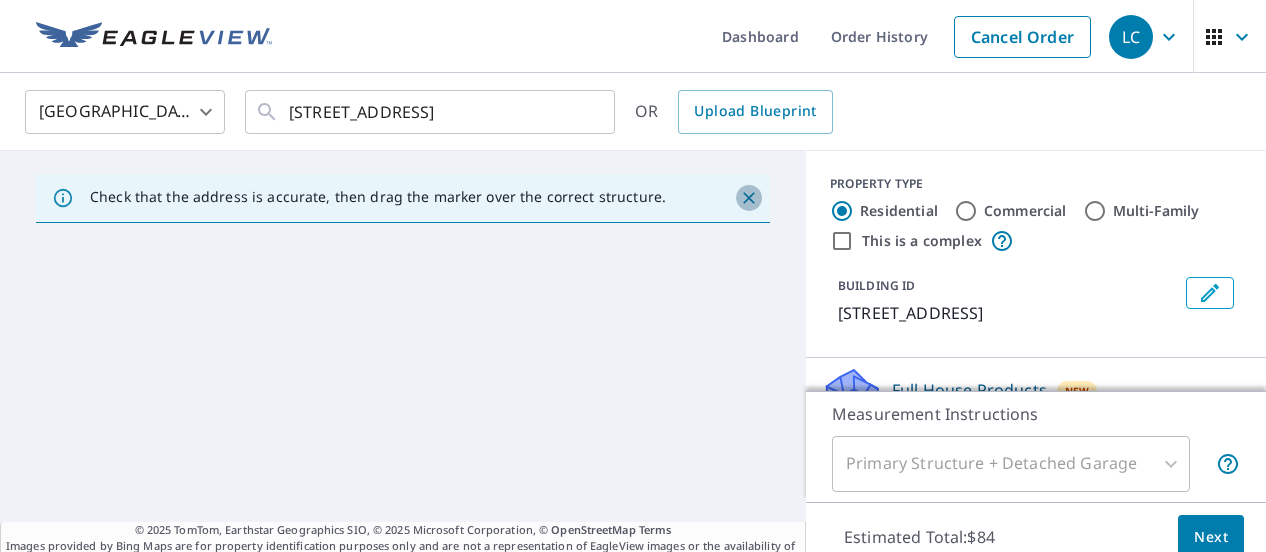 click 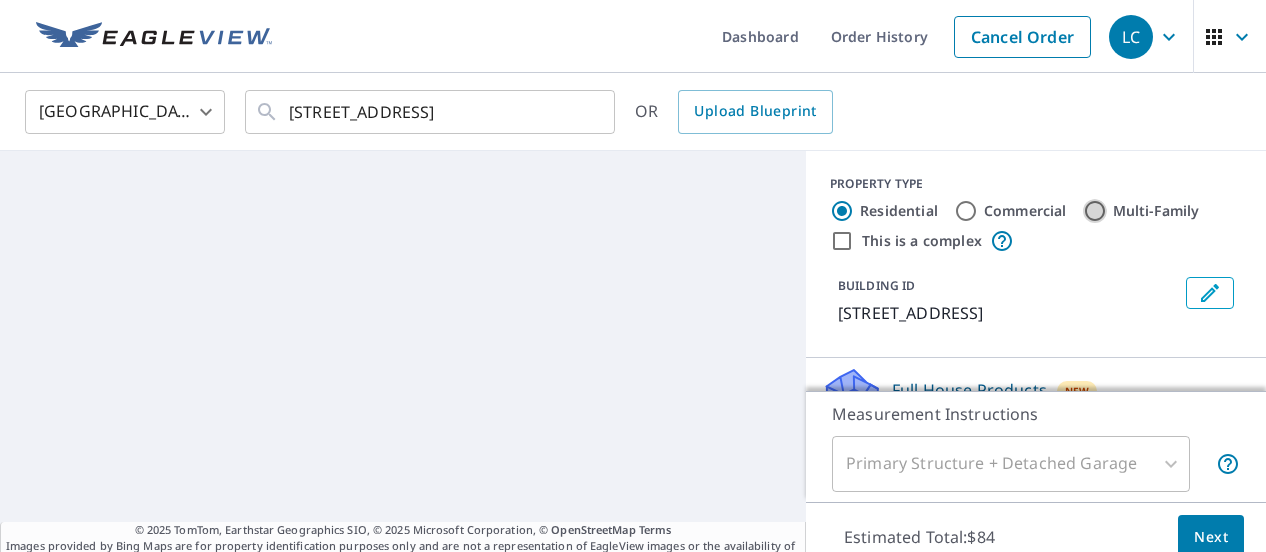 click on "Multi-Family" at bounding box center [1095, 211] 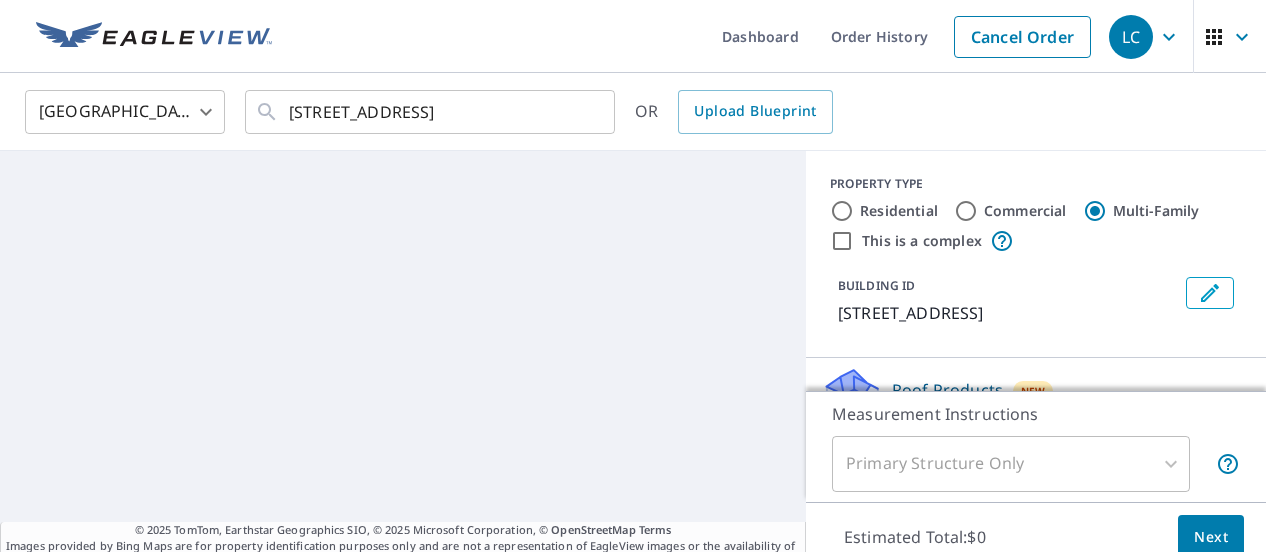 click on "This is a complex" at bounding box center (842, 241) 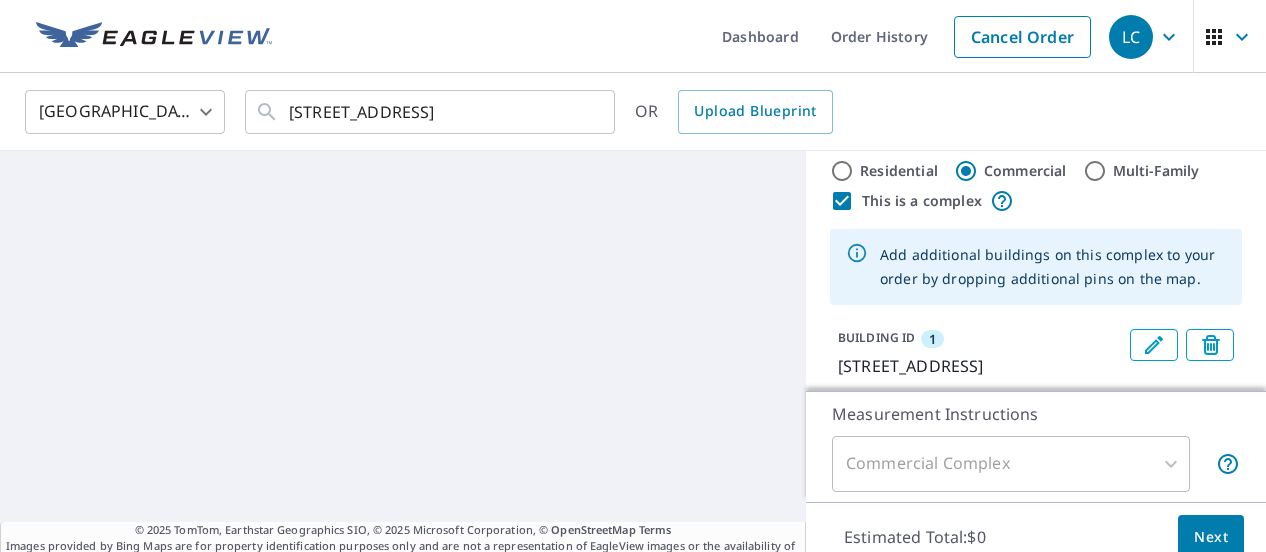 scroll, scrollTop: 80, scrollLeft: 0, axis: vertical 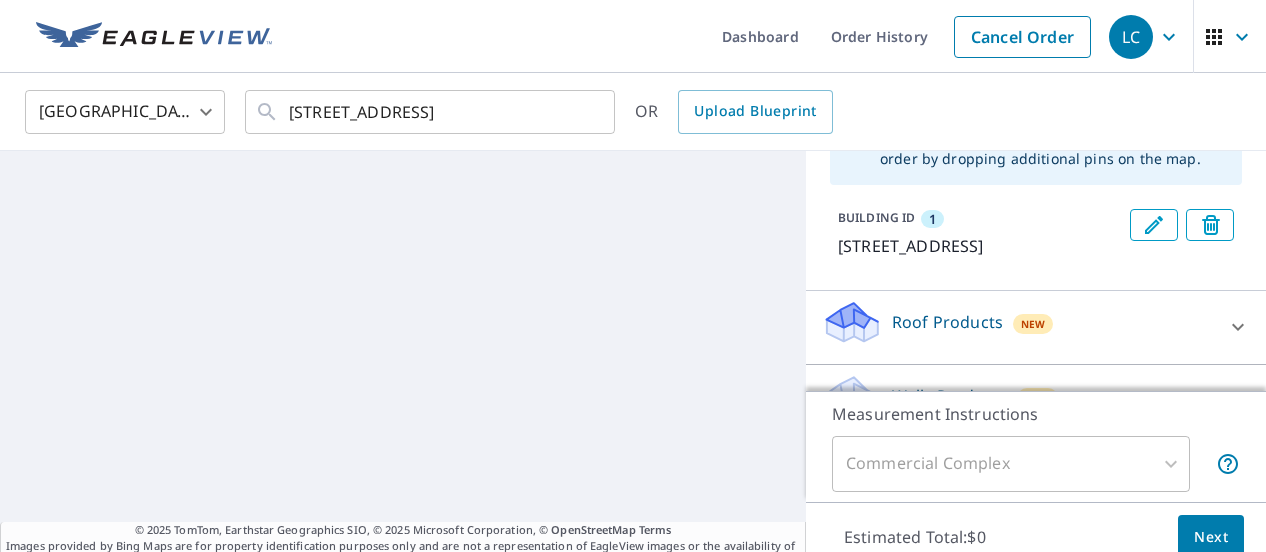 click on "Next" at bounding box center (1211, 537) 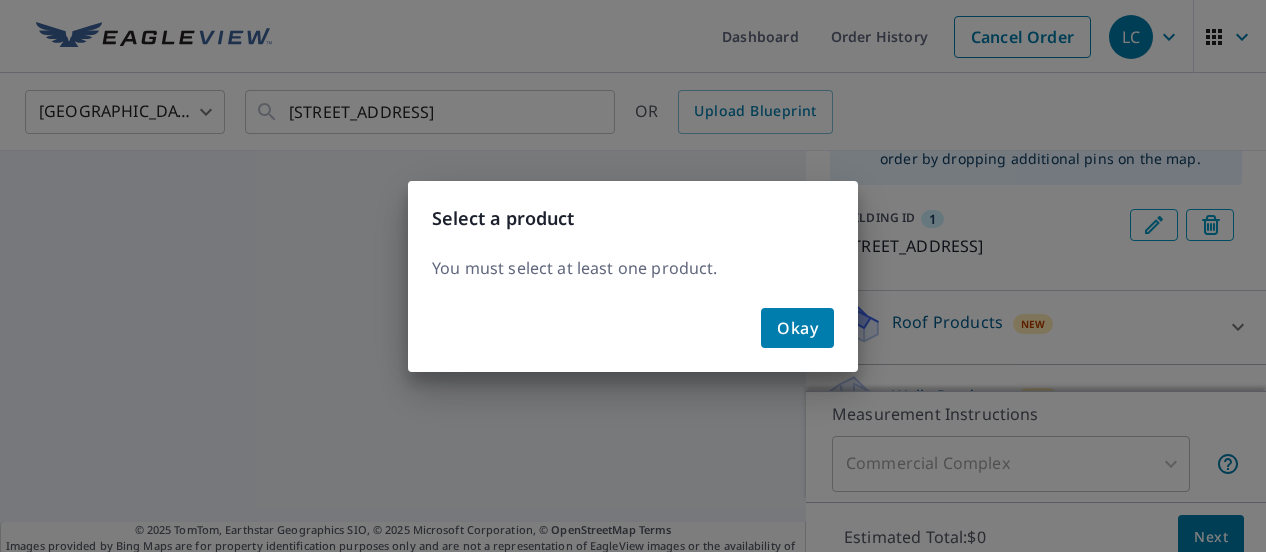 click on "Okay" at bounding box center [797, 328] 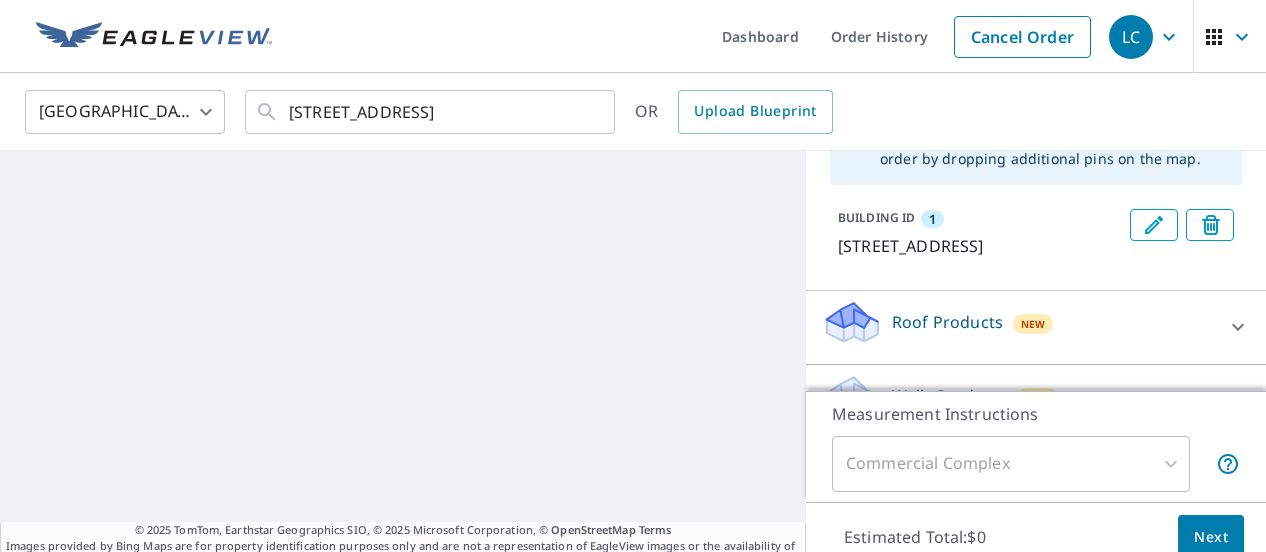 scroll, scrollTop: 7, scrollLeft: 0, axis: vertical 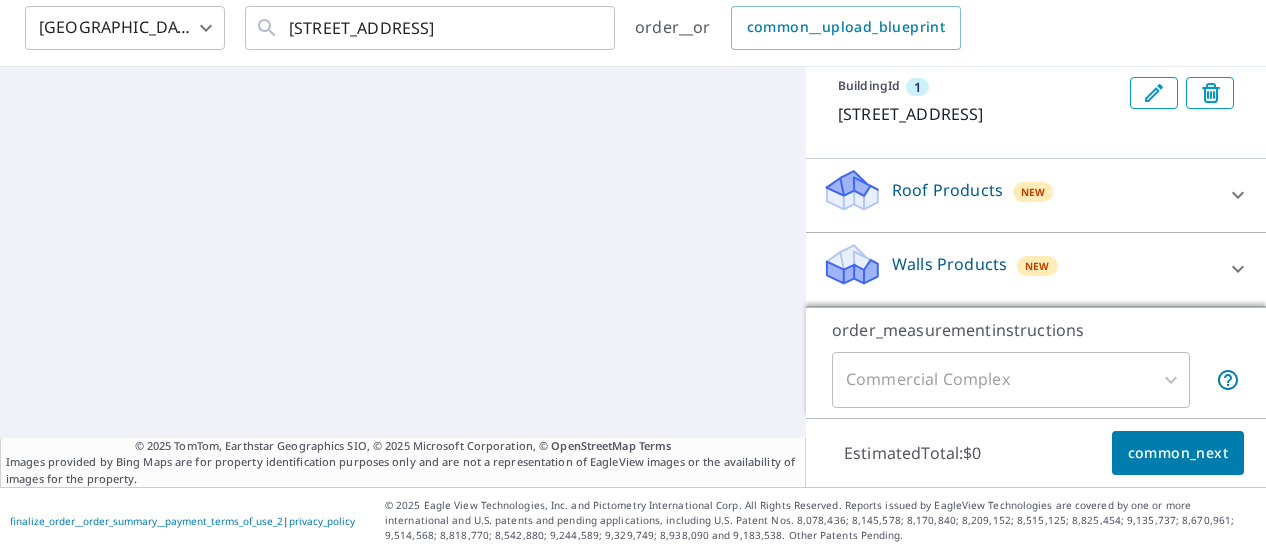 click 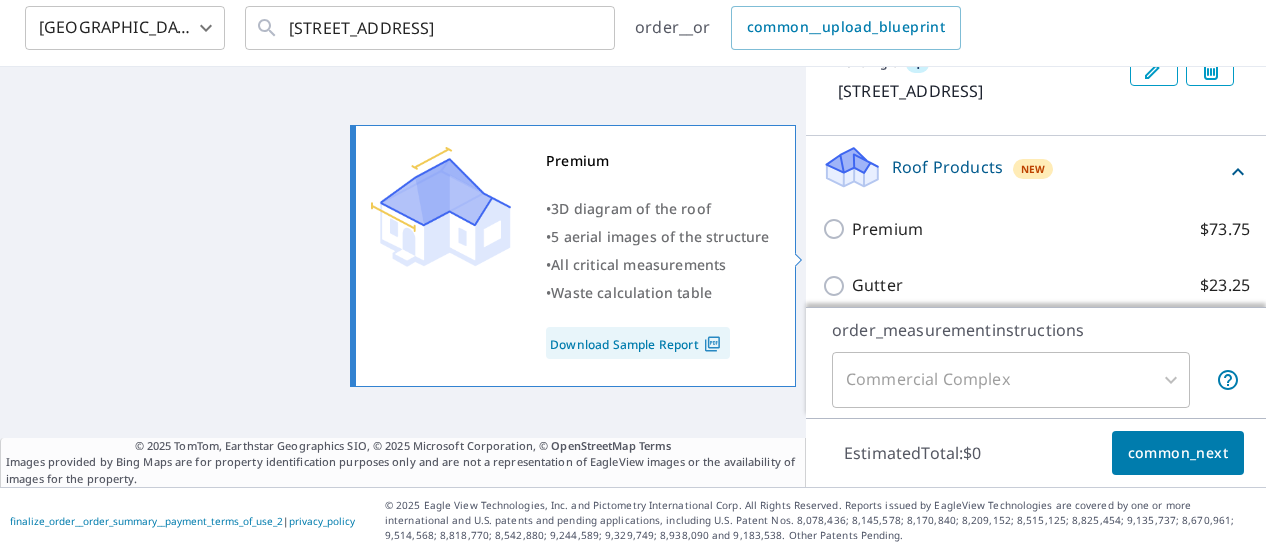click on "Premium $73.75" at bounding box center [837, 229] 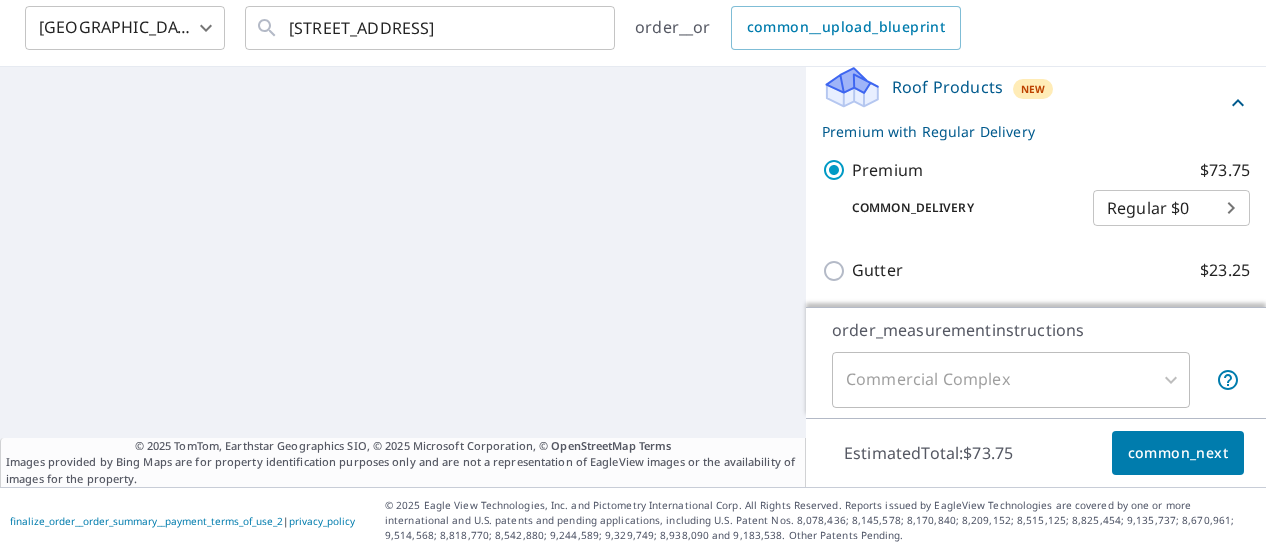 scroll, scrollTop: 327, scrollLeft: 0, axis: vertical 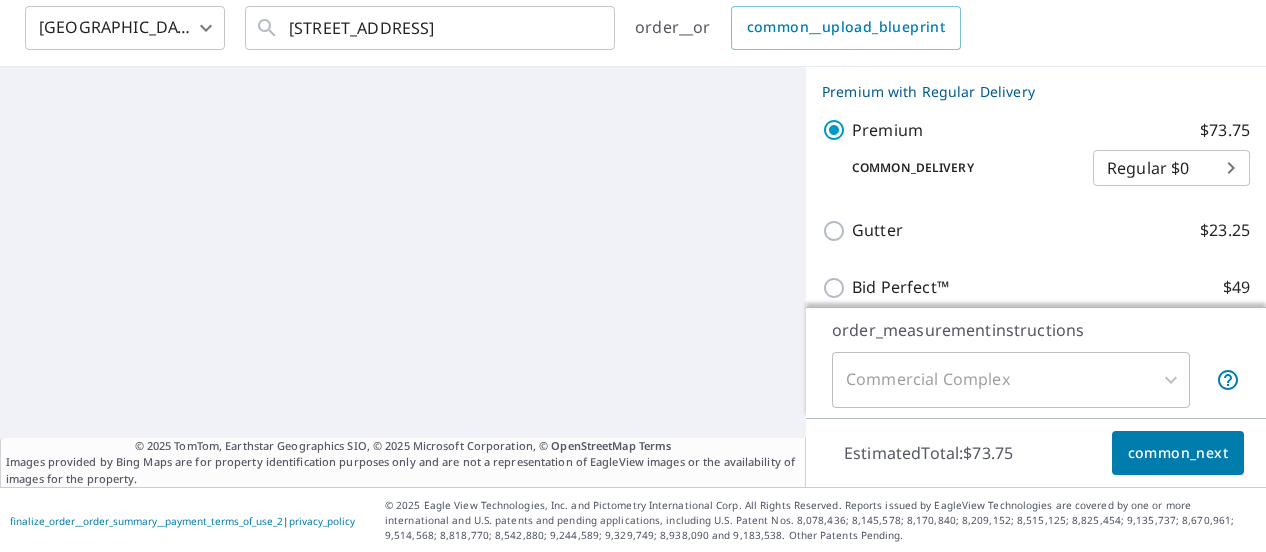 click on "LC LC
Dashboard common__order_history Cancel Order LC United States US ​ 717 University Dr College Station, TX 77840 ​ order__or common__upload_blueprint © 2025 TomTom, Earthstar Geographics SIO, © 2025 Microsoft Corporation, ©   OpenStreetMap   Terms Images provided by Bing Maps are for property identification purposes only and are not a representation of EagleView images or the availability of images for the property. PropertyType Residential Commercial MultiFamily ThisIsAComplex ComplexAlert BuildingId 1 717 University Dr, College Station, TX, 77840 Roof Products New Premium with Regular Delivery Premium $73.75 common_delivery Regular $0 8 ​ Gutter $23.25 Bid Perfect™ $49 Walls Products New Walls $221.25 order_measurementinstructions Commercial Complex 4 ​ EstimatedTotal:  $73.75 common_next finalize_order__order_summary__payment_terms_of_use_2  |  privacy_policy" at bounding box center [633, 276] 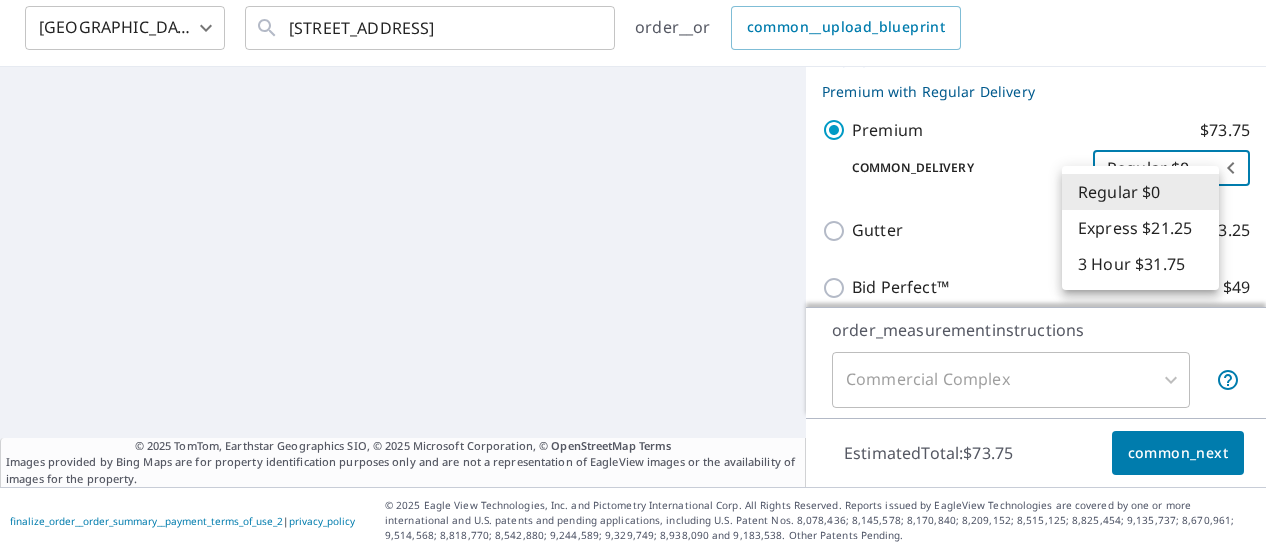 click on "Express $21.25" at bounding box center (1140, 228) 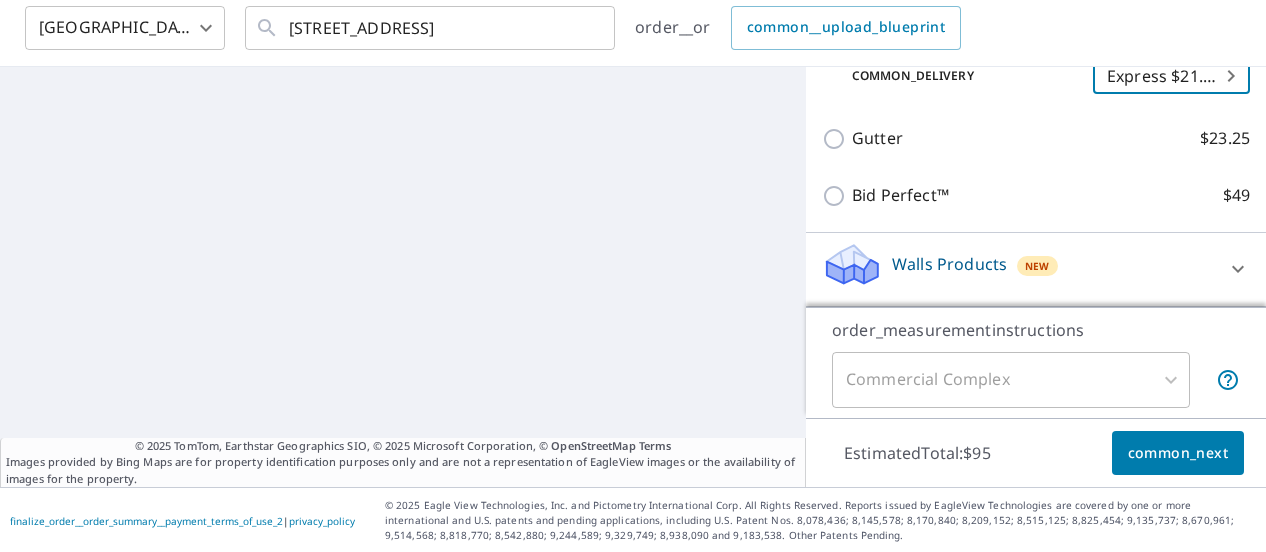 scroll, scrollTop: 442, scrollLeft: 0, axis: vertical 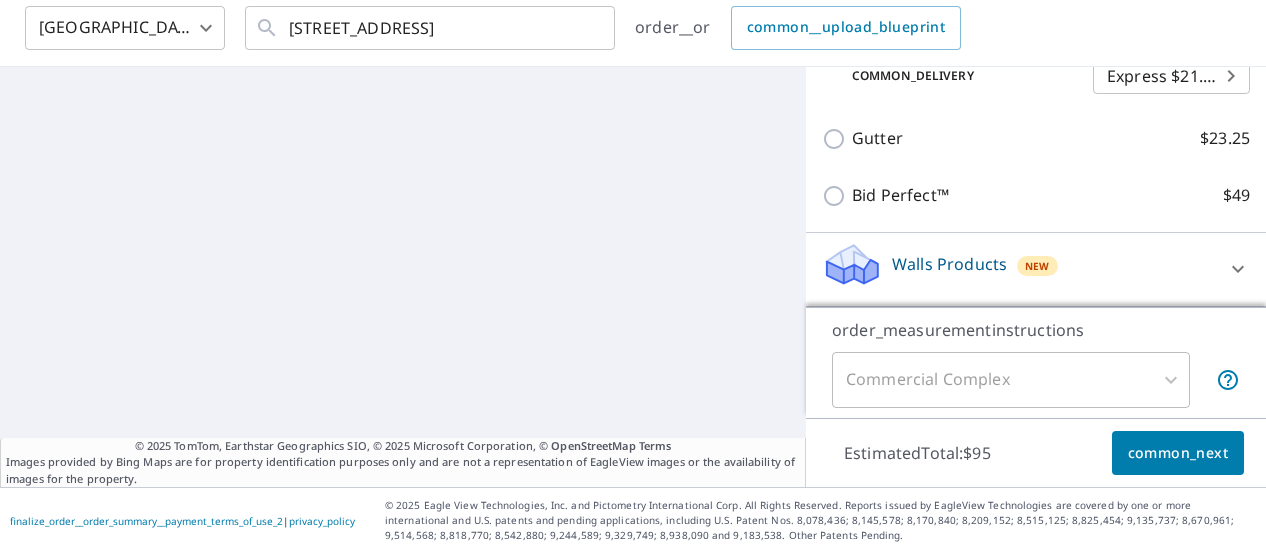 click on "© 2025 TomTom, Earthstar Geographics SIO, © 2025 Microsoft Corporation, ©   OpenStreetMap   Terms Images provided by Bing Maps are for property identification purposes only and are not a representation of EagleView images or the availability of images for the property." at bounding box center (403, 277) 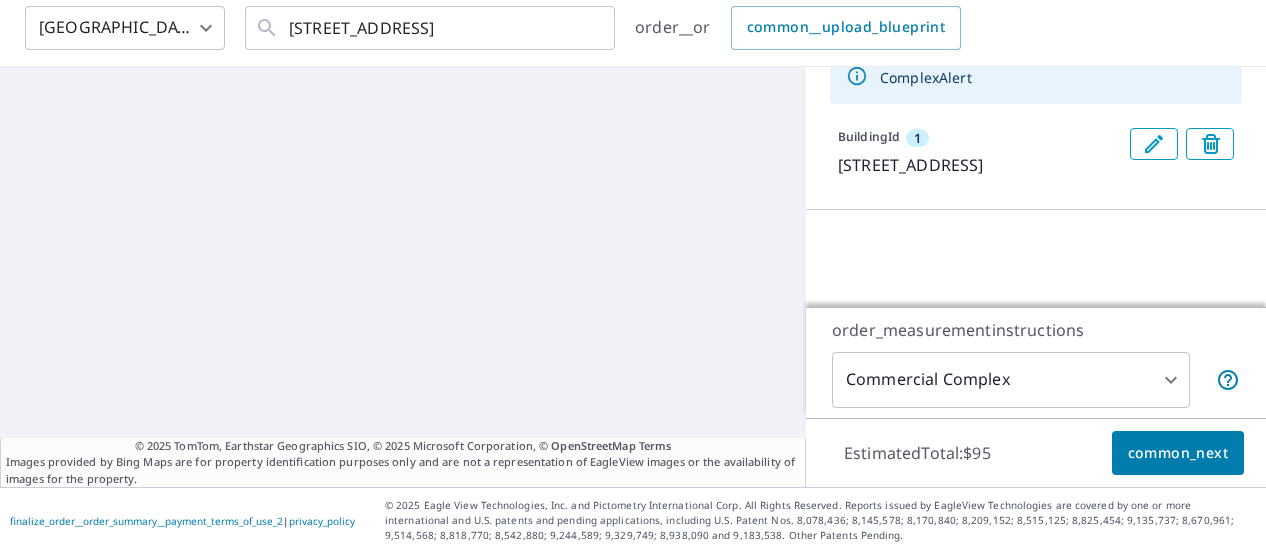 scroll, scrollTop: 0, scrollLeft: 0, axis: both 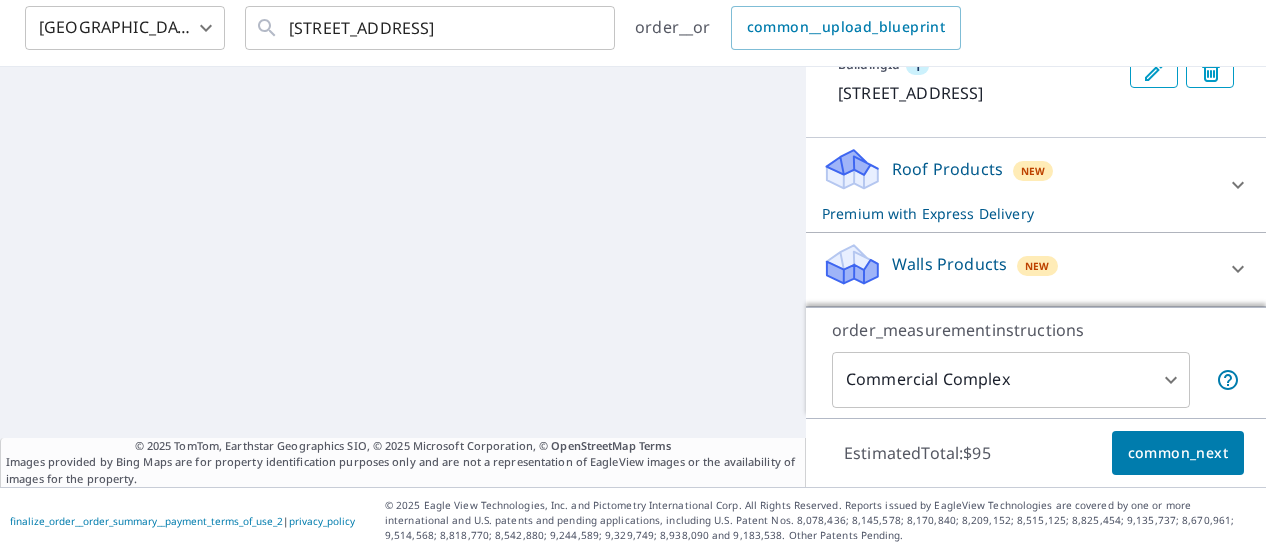 click on "© 2025 TomTom, Earthstar Geographics SIO, © 2025 Microsoft Corporation, ©   OpenStreetMap   Terms Images provided by Bing Maps are for property identification purposes only and are not a representation of EagleView images or the availability of images for the property." at bounding box center (403, 277) 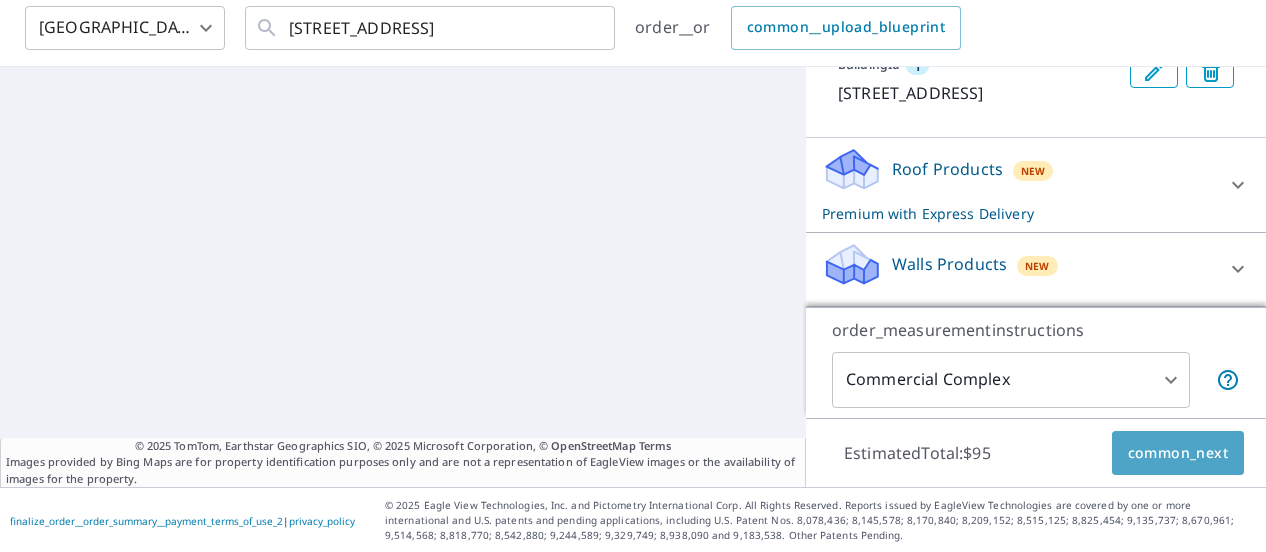 click on "common_next" at bounding box center (1178, 453) 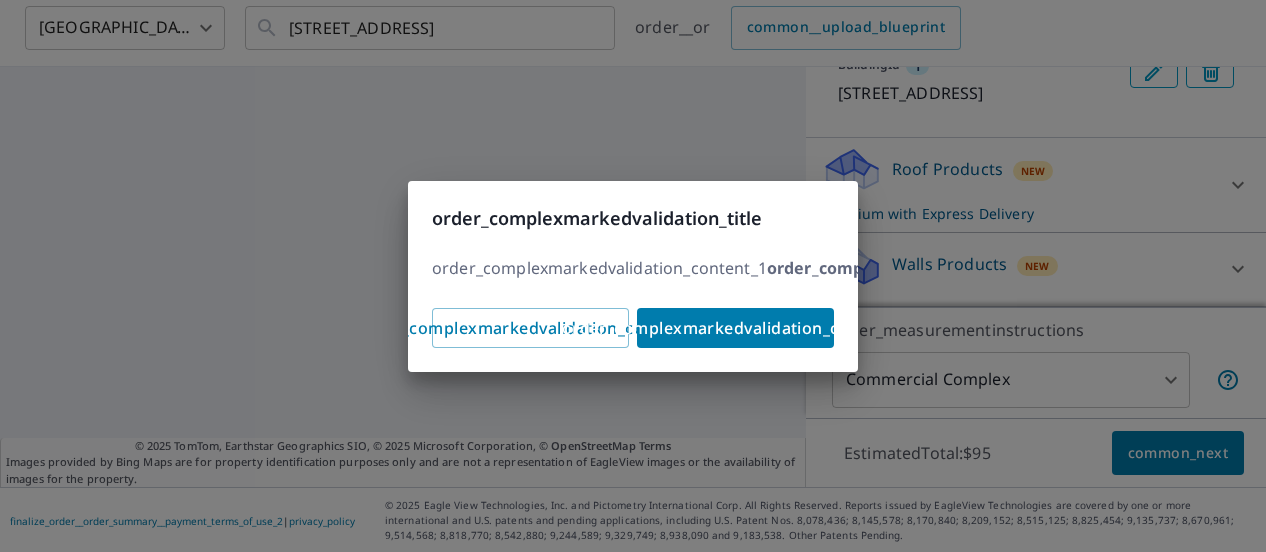 click on "order_complexmarkedvalidation_title" at bounding box center (633, 214) 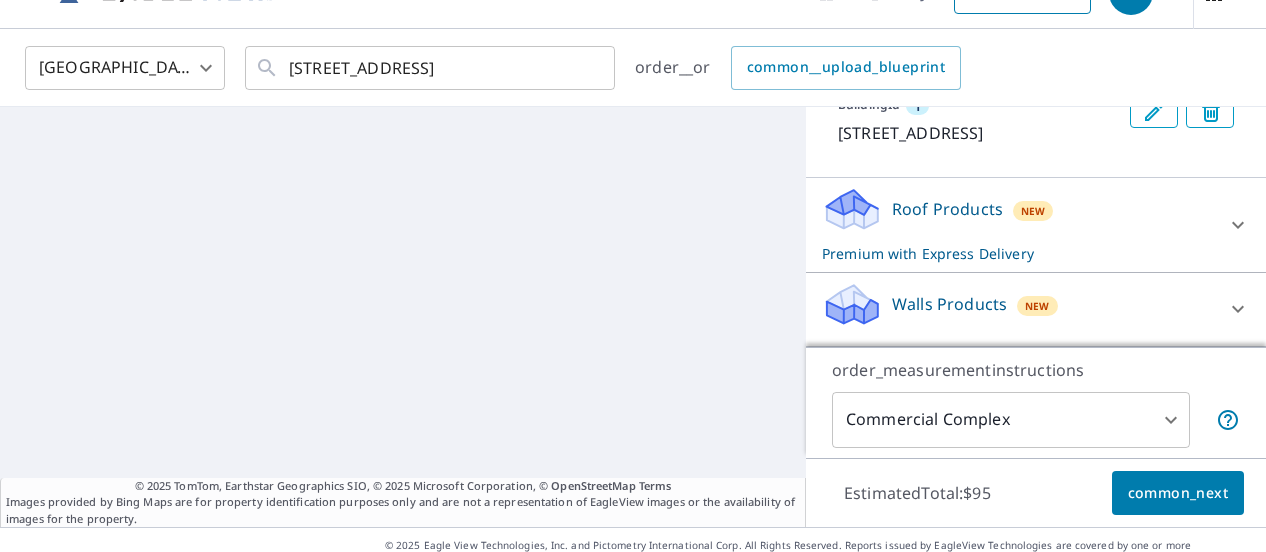 scroll, scrollTop: 0, scrollLeft: 0, axis: both 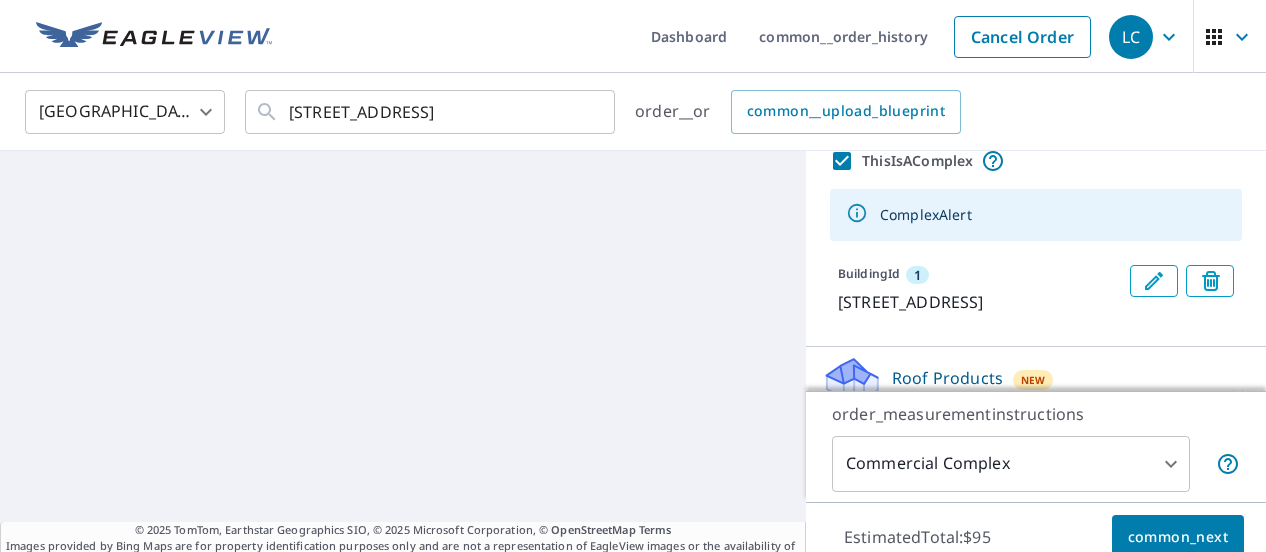 click on "BuildingId 1 717 University Dr, College Station, TX, 77840" at bounding box center (980, 289) 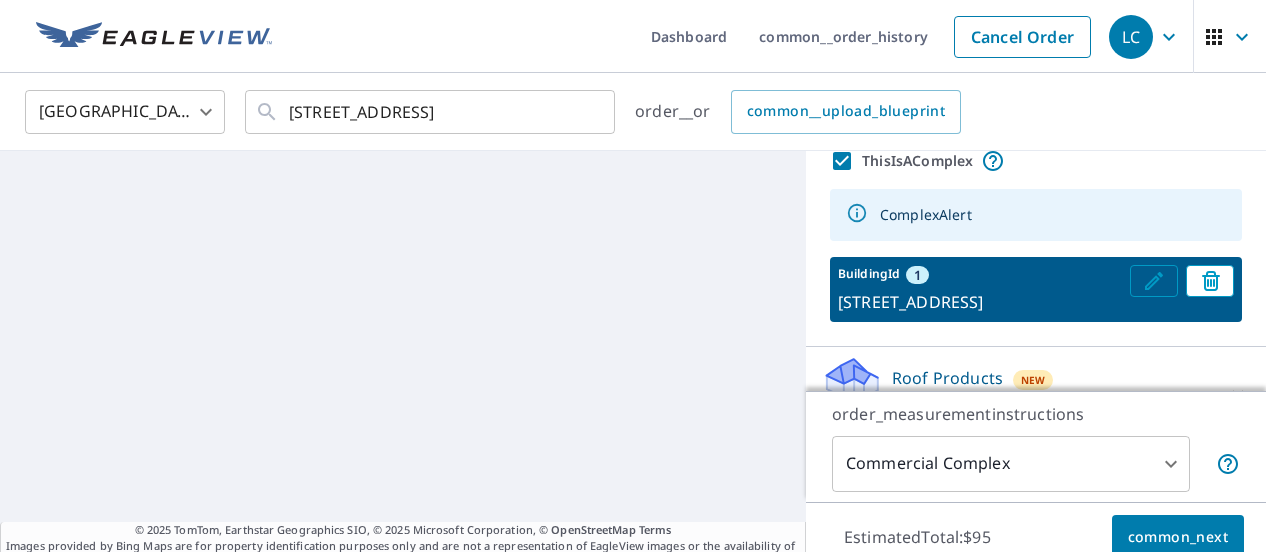 click 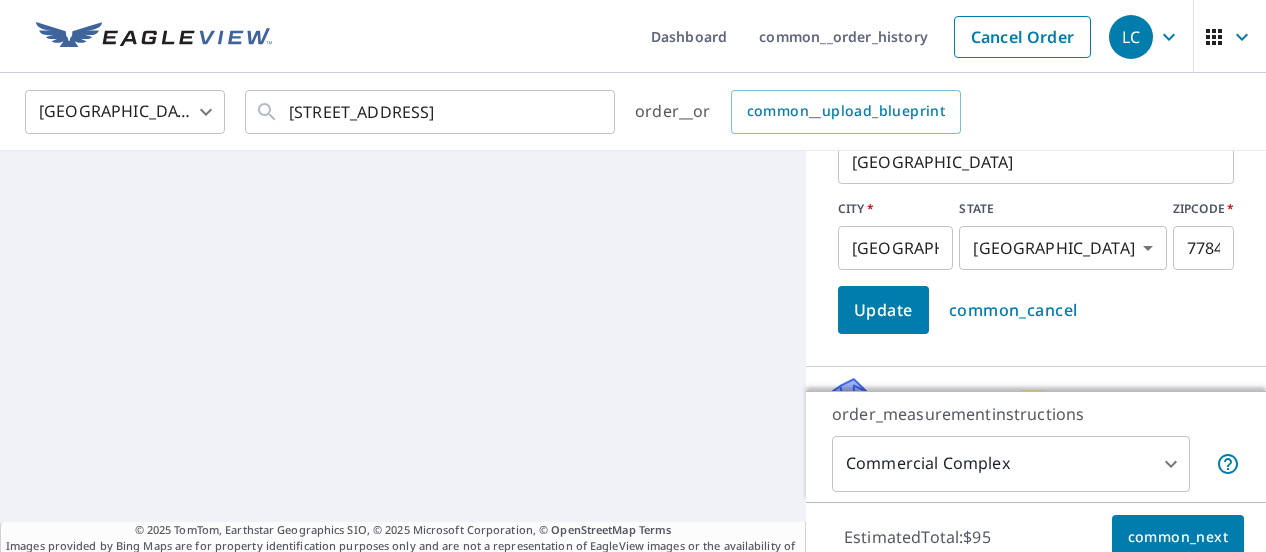 scroll, scrollTop: 400, scrollLeft: 0, axis: vertical 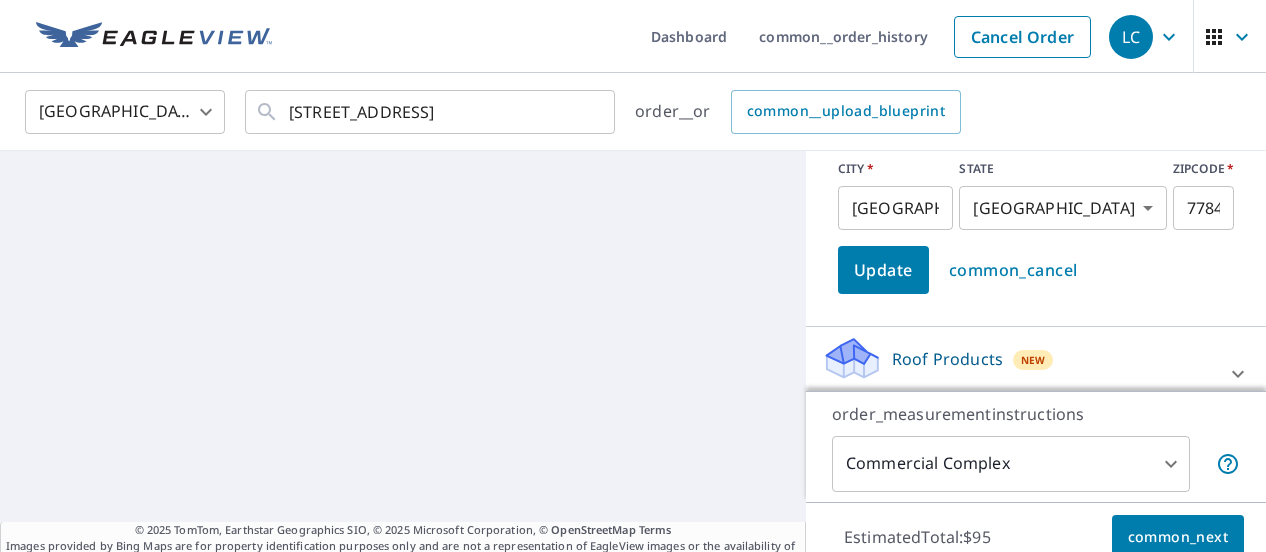 click on "common_cancel" at bounding box center [1013, 270] 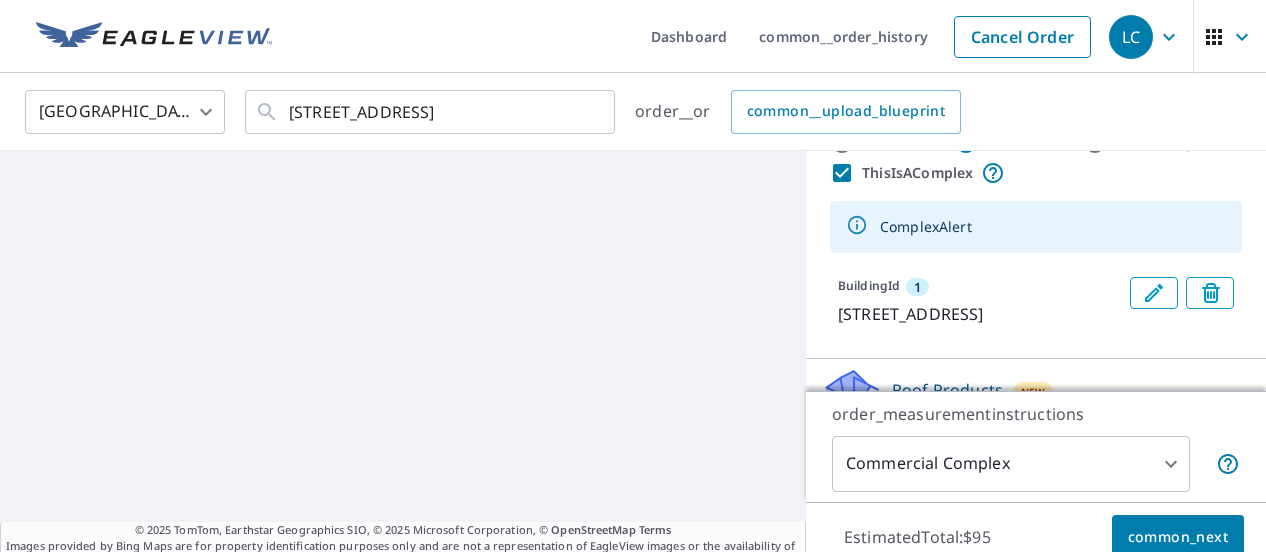 scroll, scrollTop: 42, scrollLeft: 0, axis: vertical 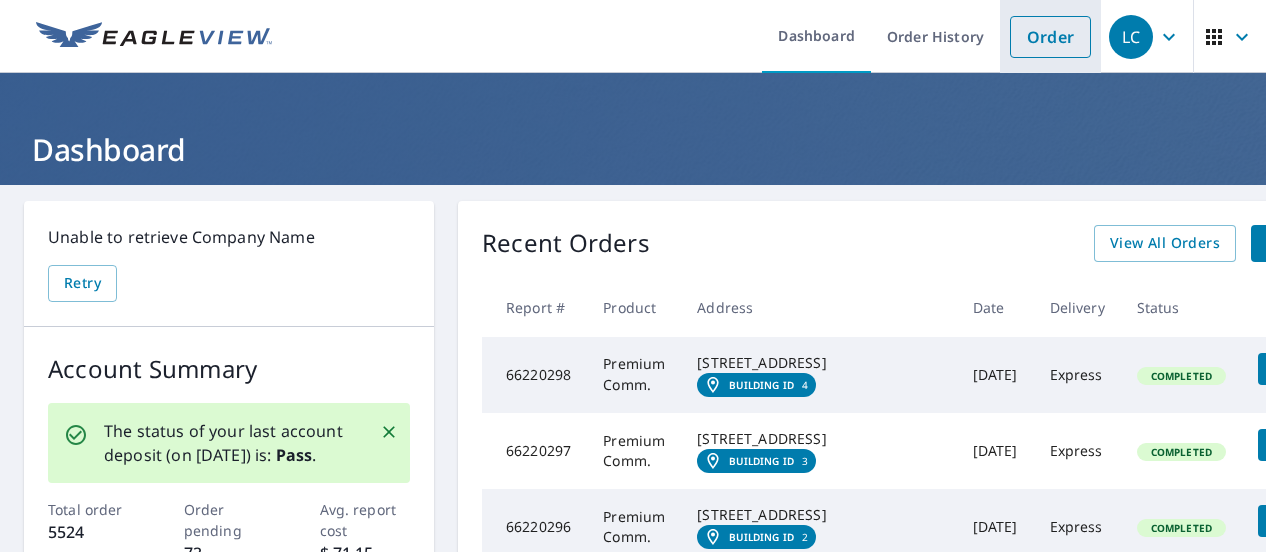 click on "Order" at bounding box center (1050, 37) 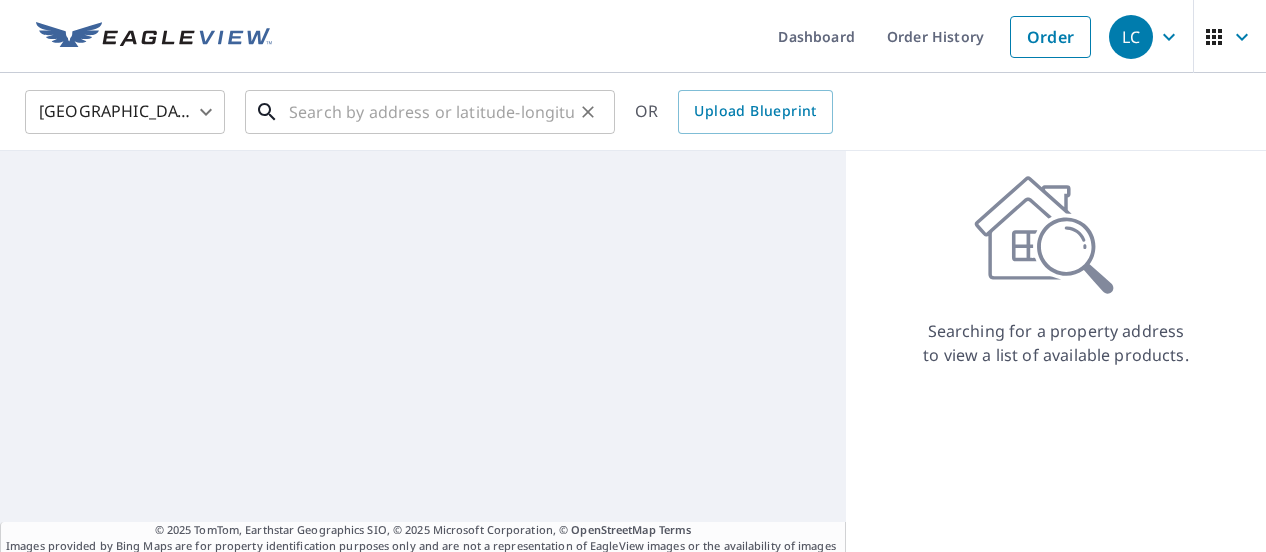 click at bounding box center [431, 112] 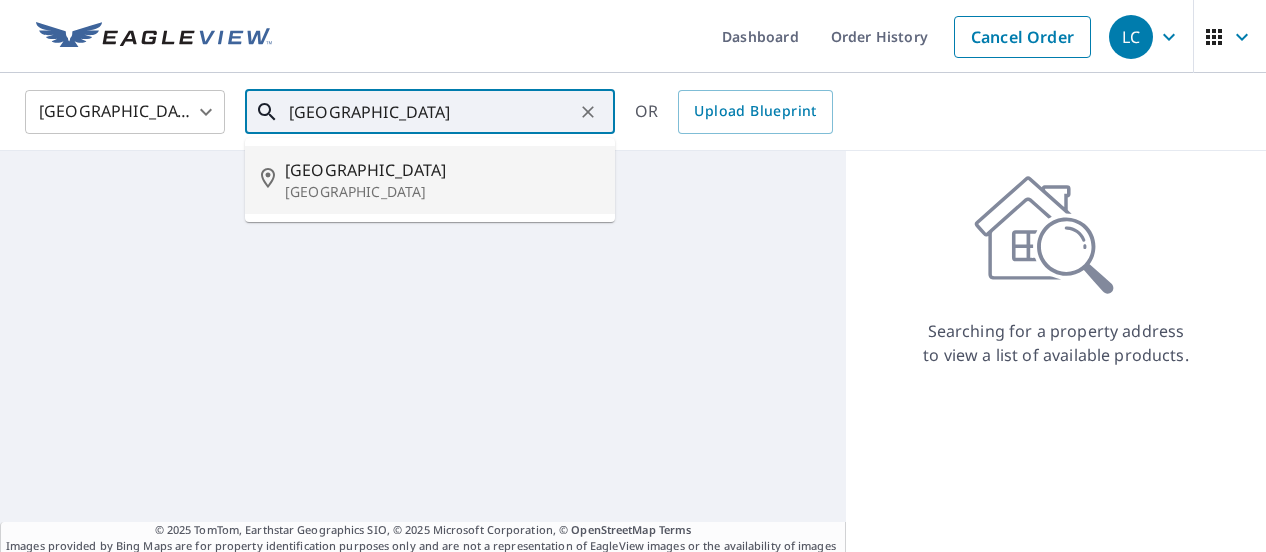 click on "[GEOGRAPHIC_DATA]" at bounding box center (442, 170) 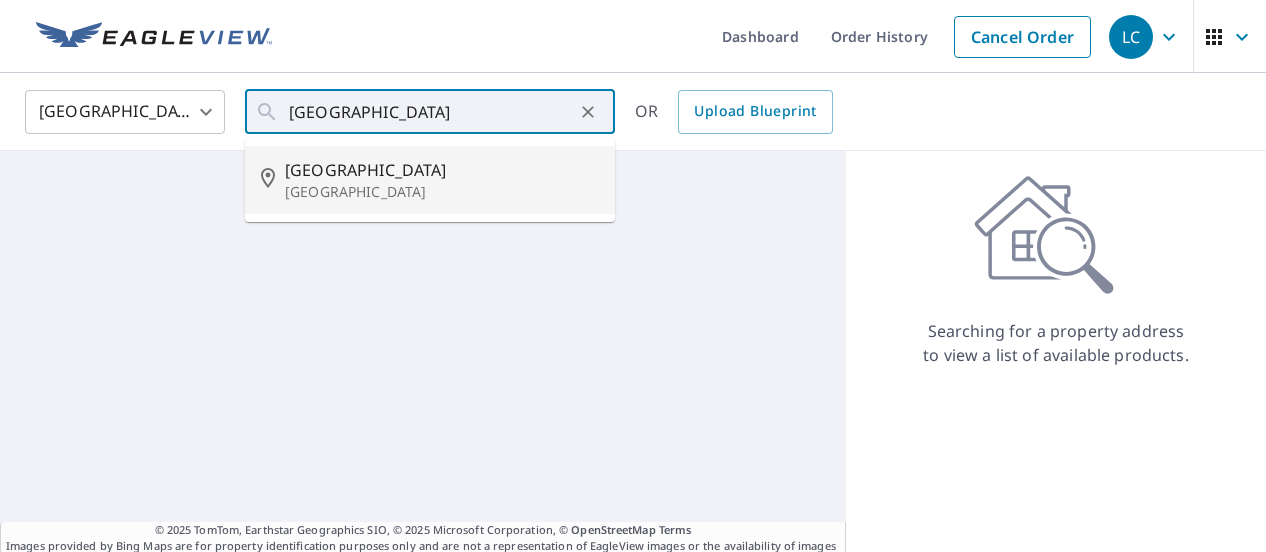type on "[STREET_ADDRESS]" 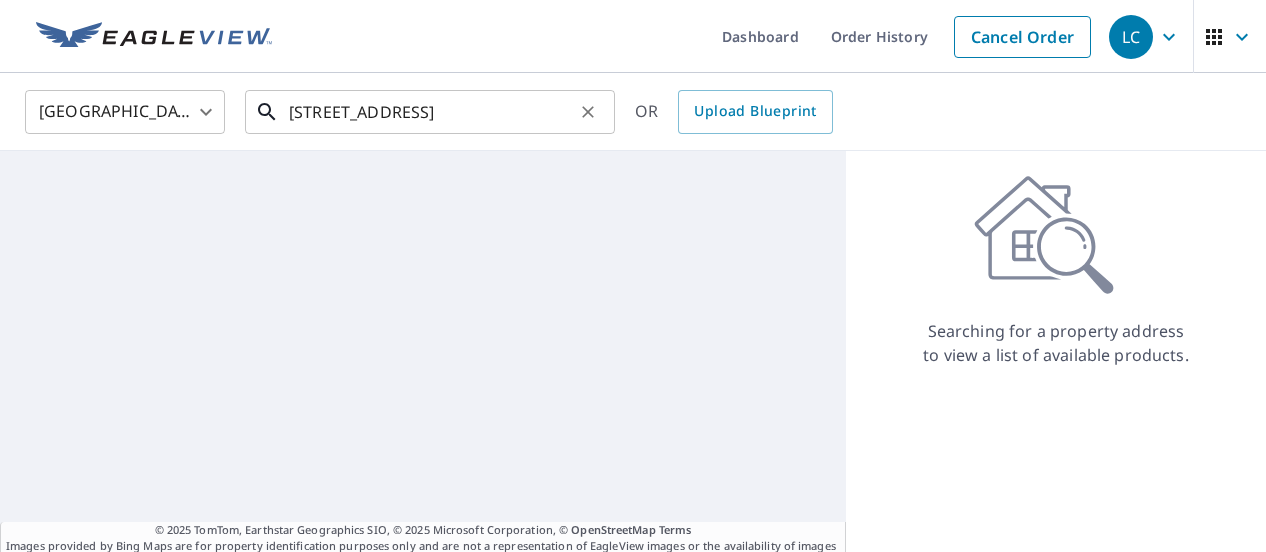 click on "[STREET_ADDRESS]" at bounding box center (431, 112) 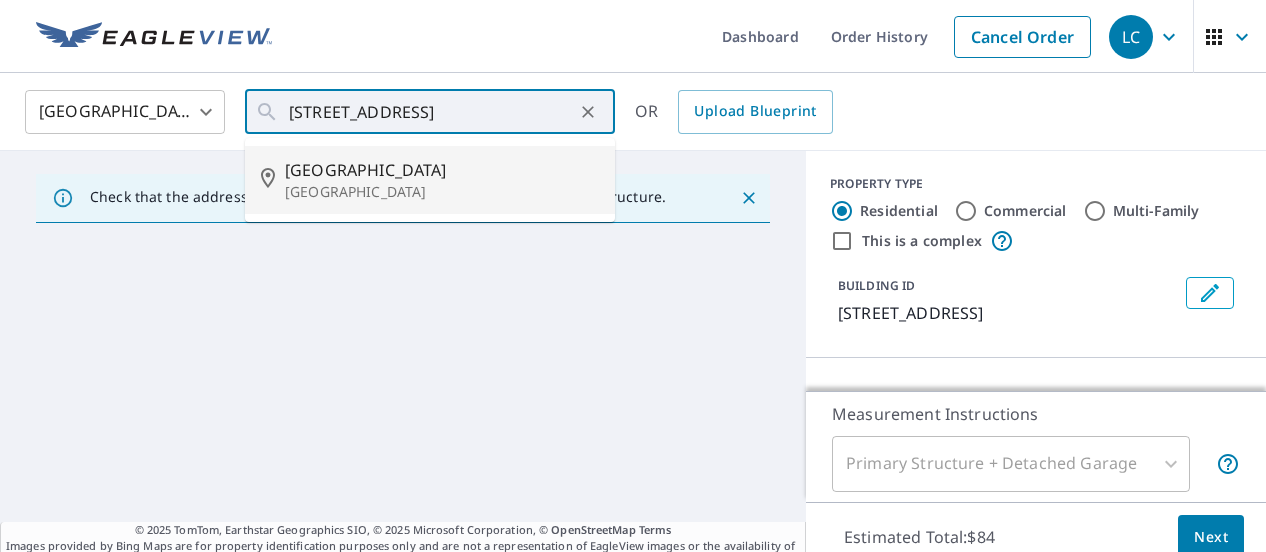 click on "Check that the address is accurate, then drag the marker over the correct structure. © 2025 TomTom, Earthstar Geographics SIO, © 2025 Microsoft Corporation, ©   OpenStreetMap   Terms Images provided by Bing Maps are for property identification purposes only and are not a representation of EagleView images or the availability of images for the property." at bounding box center (403, 361) 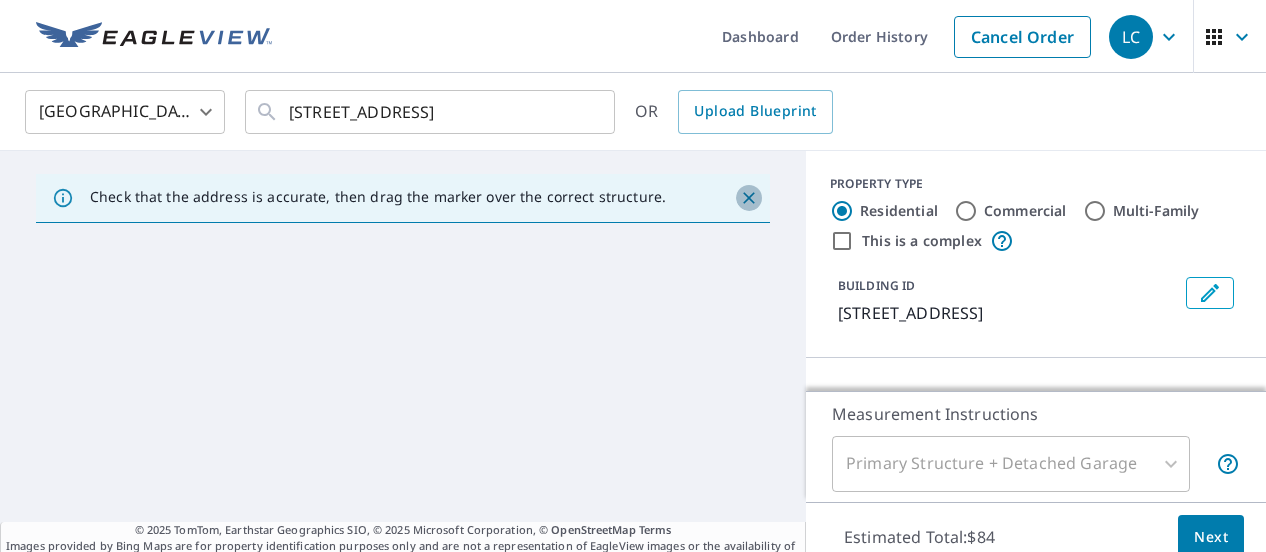 click 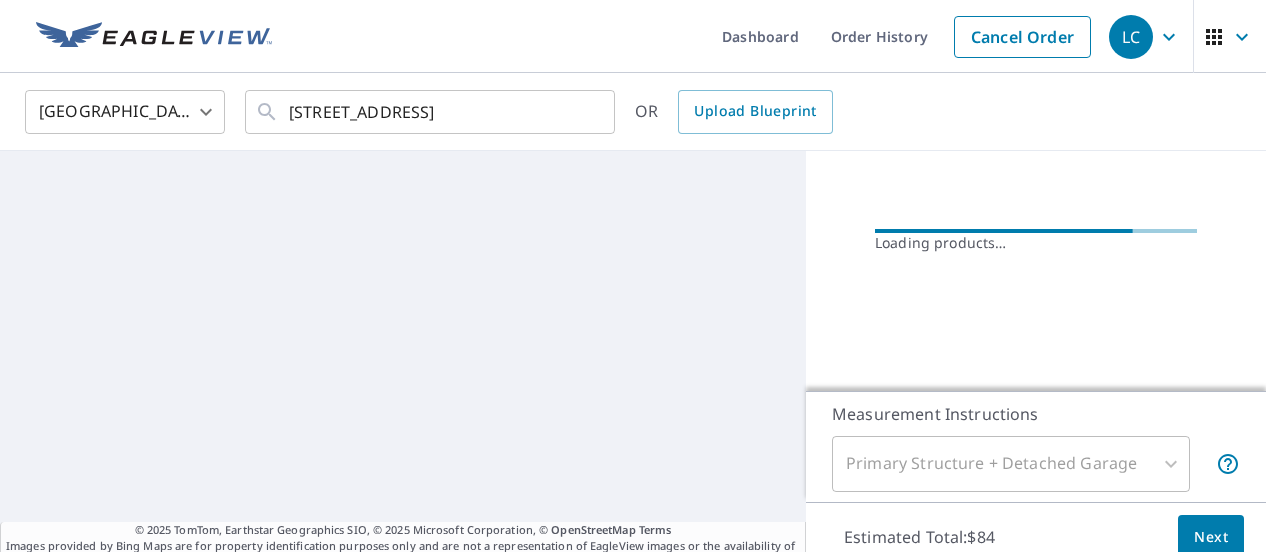 scroll, scrollTop: 290, scrollLeft: 0, axis: vertical 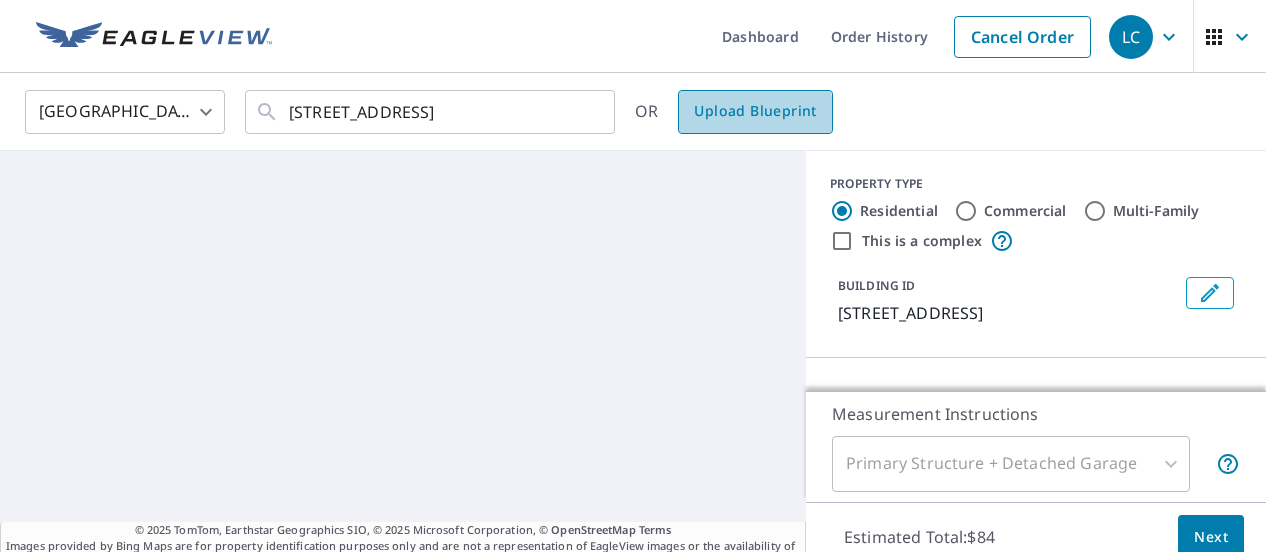 click on "Upload Blueprint" at bounding box center (755, 111) 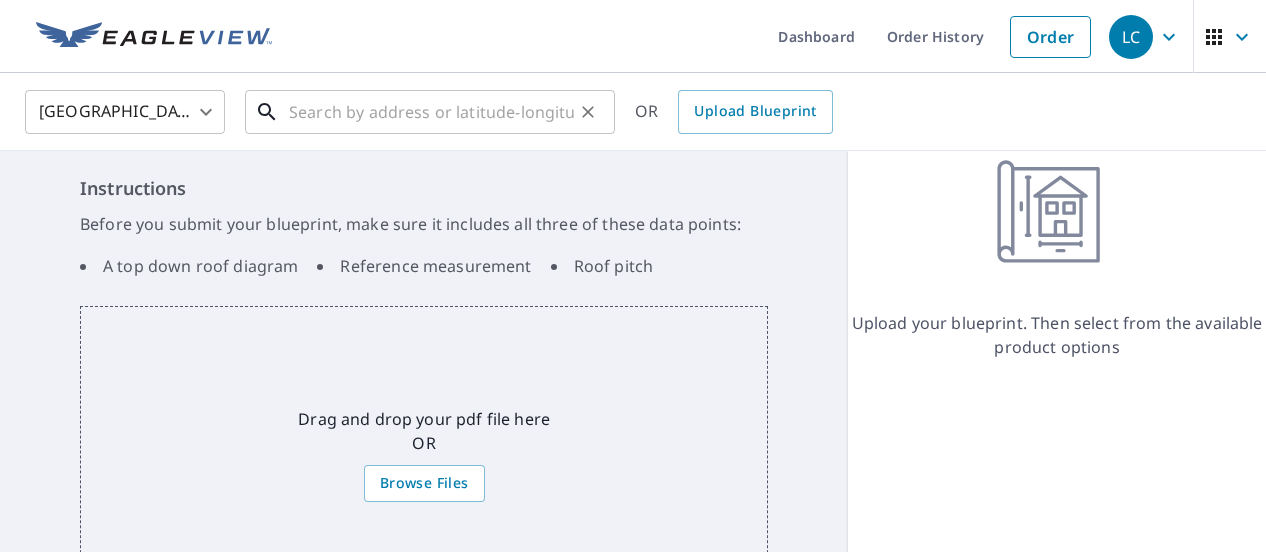 click at bounding box center (431, 112) 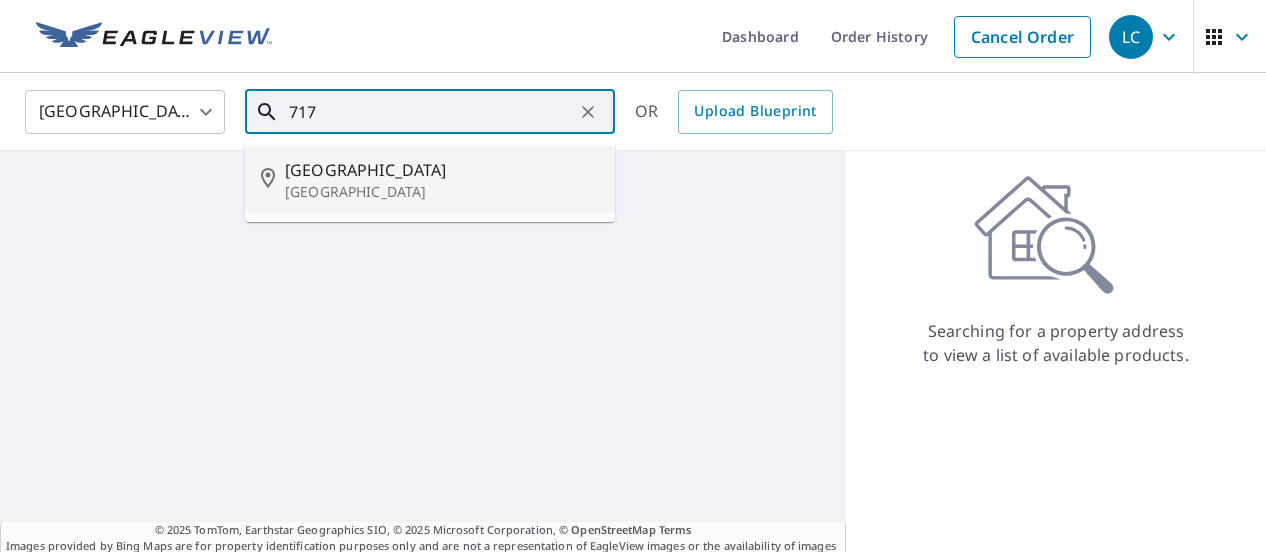 click on "[GEOGRAPHIC_DATA]" at bounding box center (442, 170) 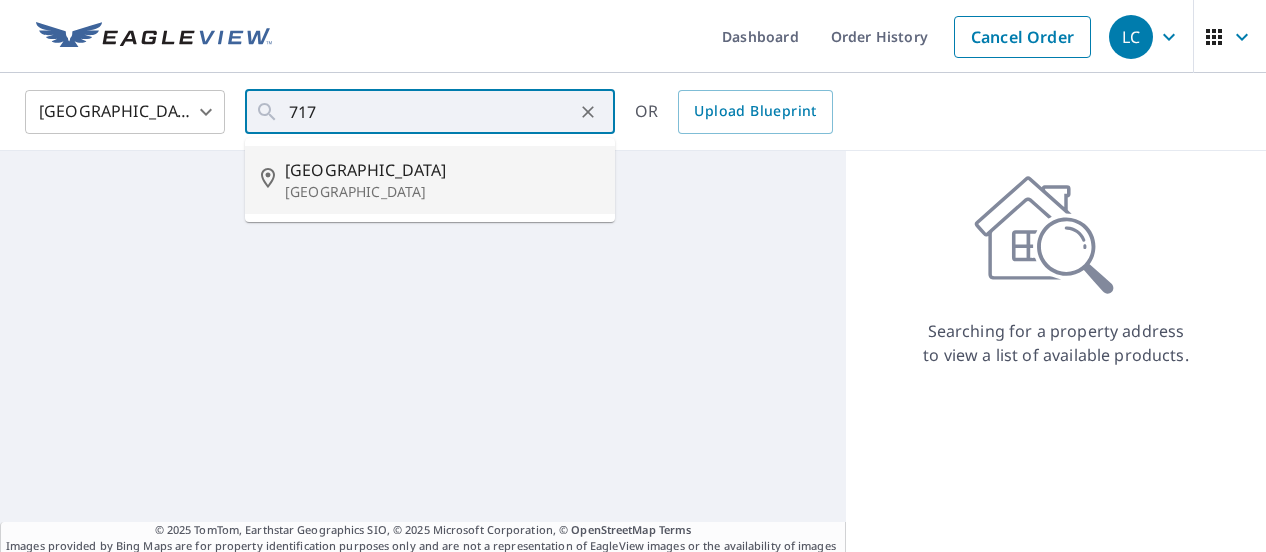 type on "[STREET_ADDRESS]" 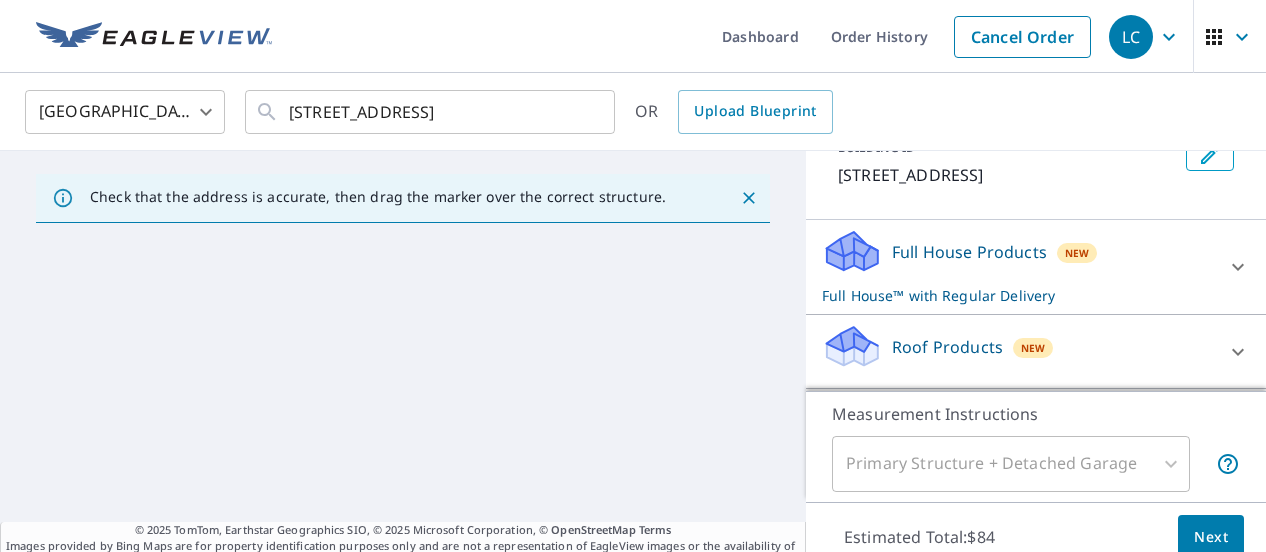 scroll, scrollTop: 140, scrollLeft: 0, axis: vertical 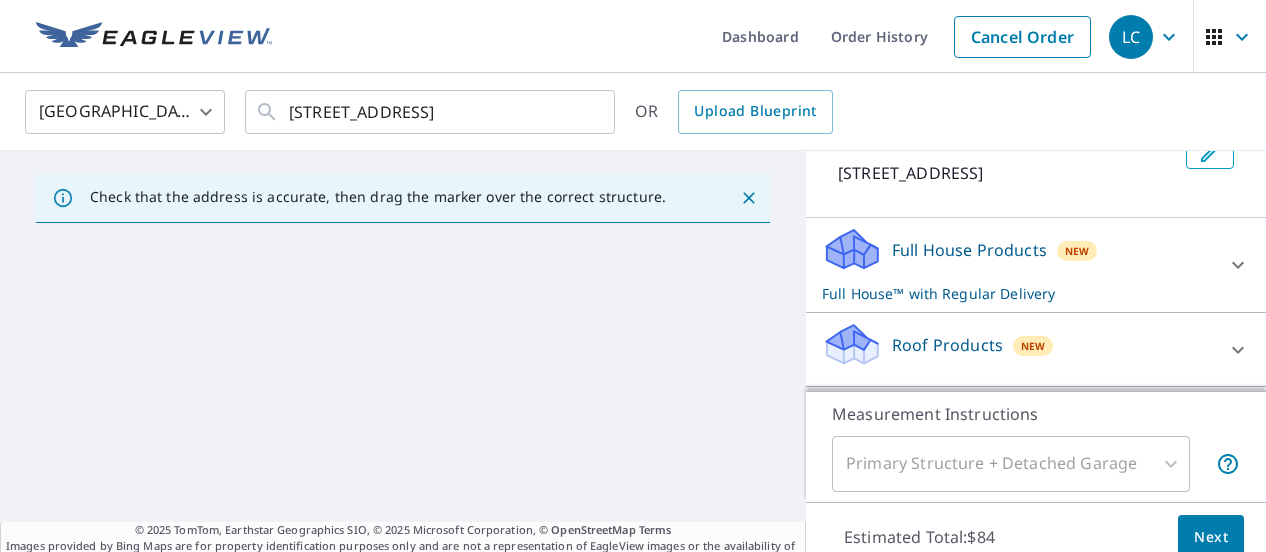 click 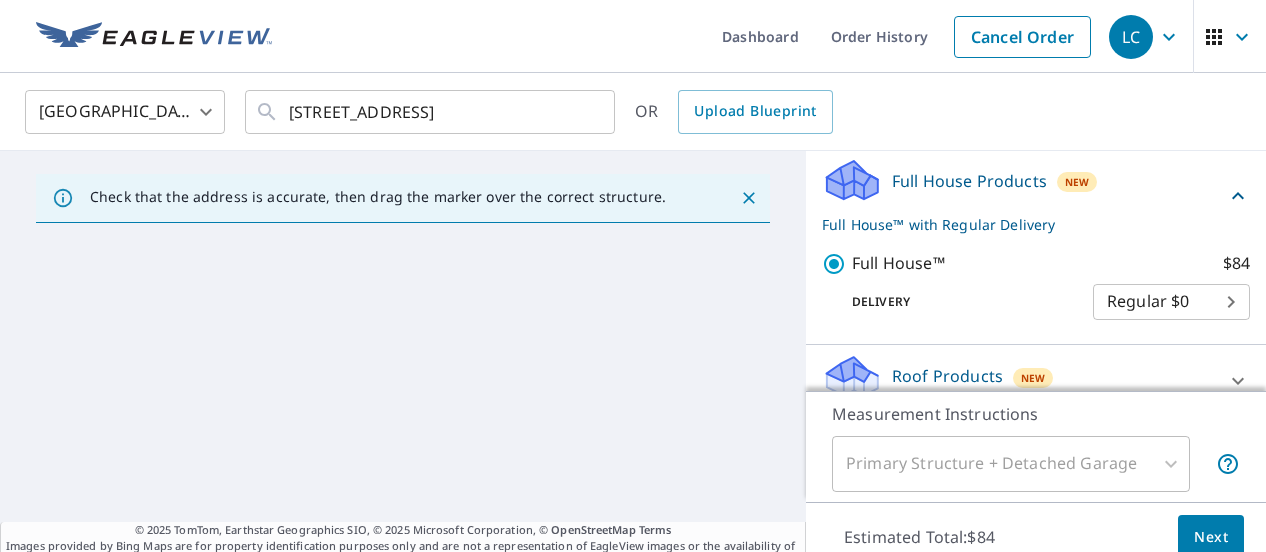 scroll, scrollTop: 220, scrollLeft: 0, axis: vertical 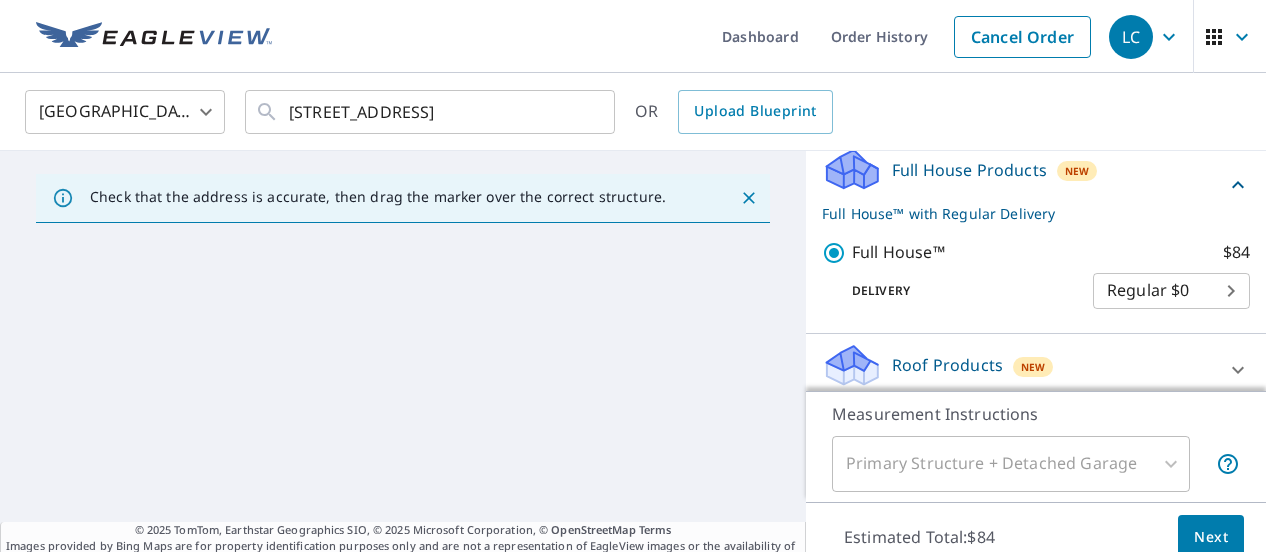 click on "LC LC
Dashboard Order History Cancel Order LC United States US ​ 717 University Dr College Station, TX 77840 ​ OR Upload Blueprint Check that the address is accurate, then drag the marker over the correct structure. © 2025 TomTom, Earthstar Geographics SIO, © 2025 Microsoft Corporation, ©   OpenStreetMap   Terms Images provided by Bing Maps are for property identification purposes only and are not a representation of EagleView images or the availability of images for the property. PROPERTY TYPE Residential Commercial Multi-Family This is a complex BUILDING ID 717 University Dr, College Station, TX, 77840 Full House Products New Full House™ with Regular Delivery Full House™ $84 Delivery Regular $0 8 ​ Roof Products New Premium $21.75 - $69.5 Standard $21.75 QuickSquares™ $18 Gutter $13.75 Bid Perfect™ $18 Solar Products New Inform Essentials+ $63.25 Inform Advanced $79 TrueDesign for Sales $30 TrueDesign for Planning $105.5 Walls Products New Walls, Windows & Doors $61.25 Walls $40 1 ​" at bounding box center [633, 276] 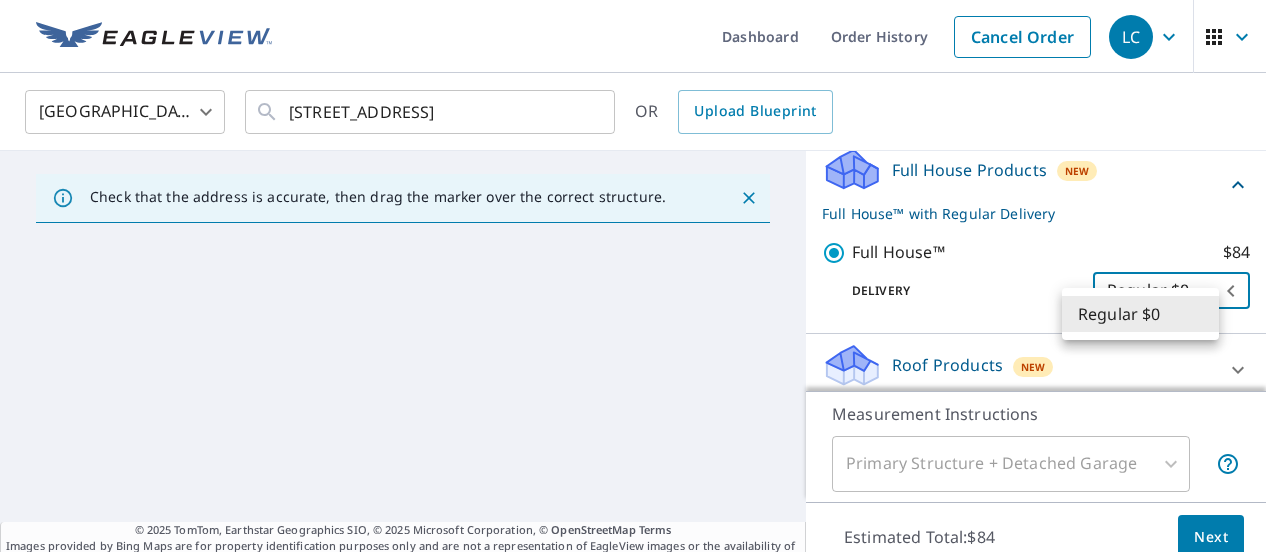 click on "Regular $0" at bounding box center [1140, 314] 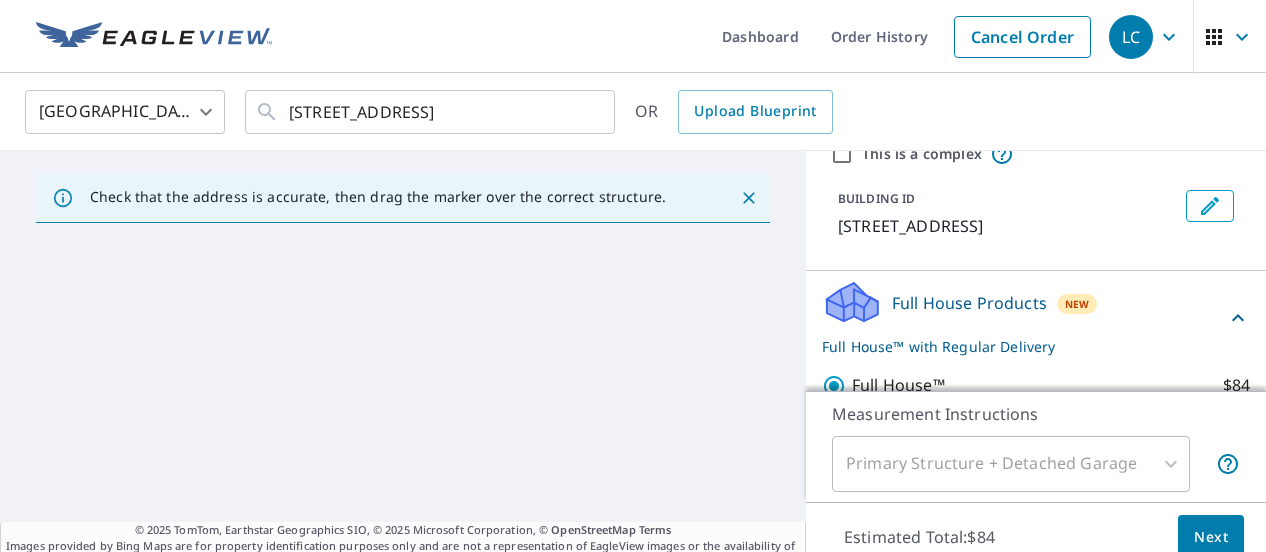 scroll, scrollTop: 0, scrollLeft: 0, axis: both 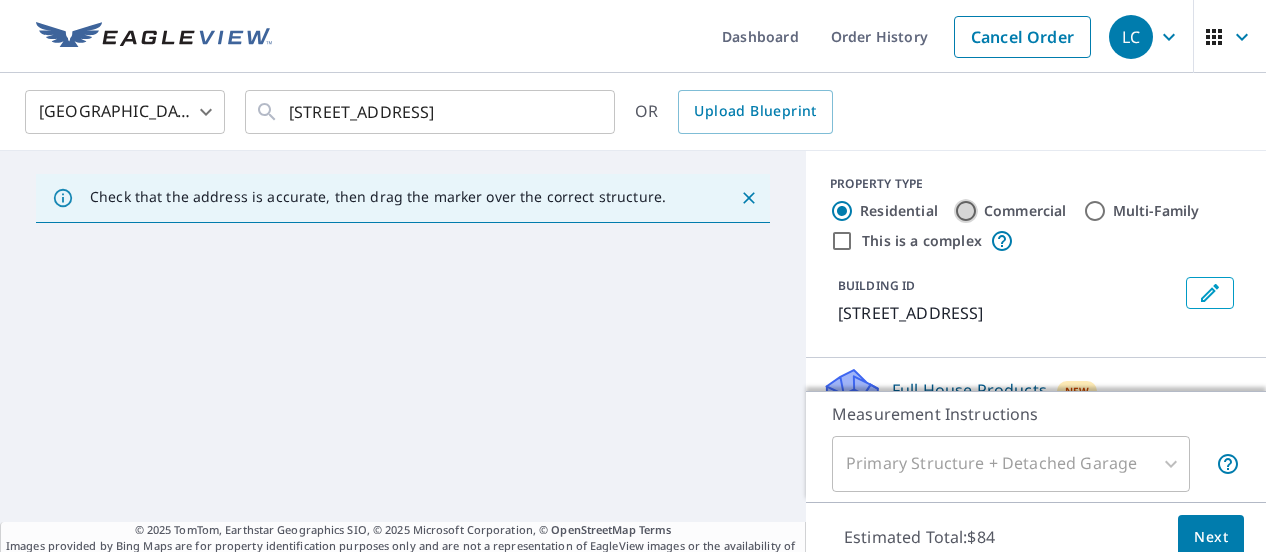click on "Commercial" at bounding box center (966, 211) 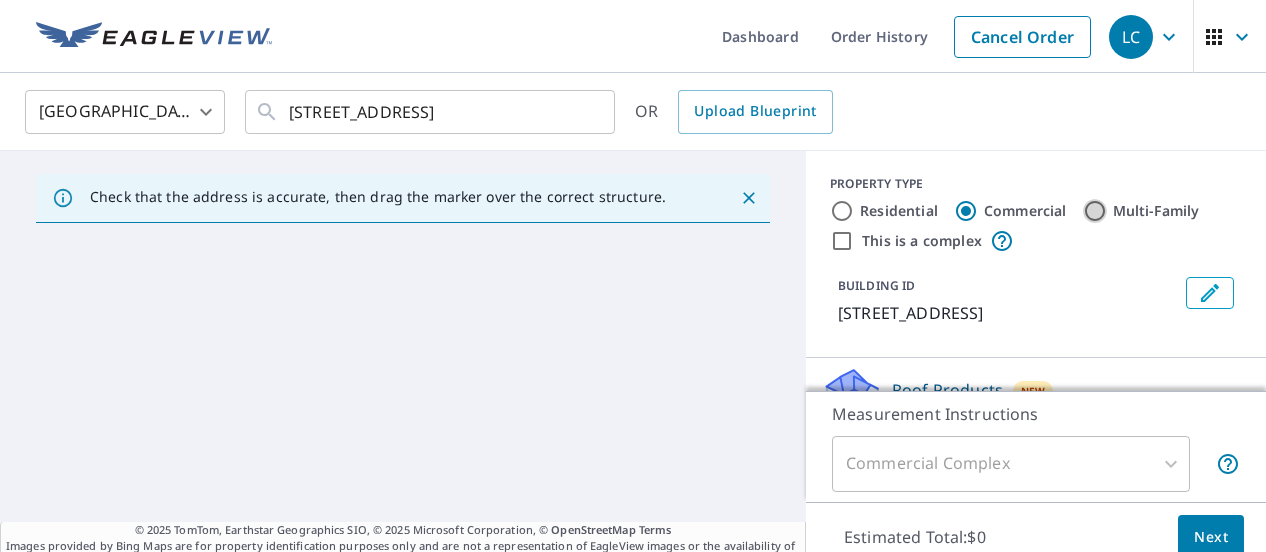 click on "Multi-Family" at bounding box center (1095, 211) 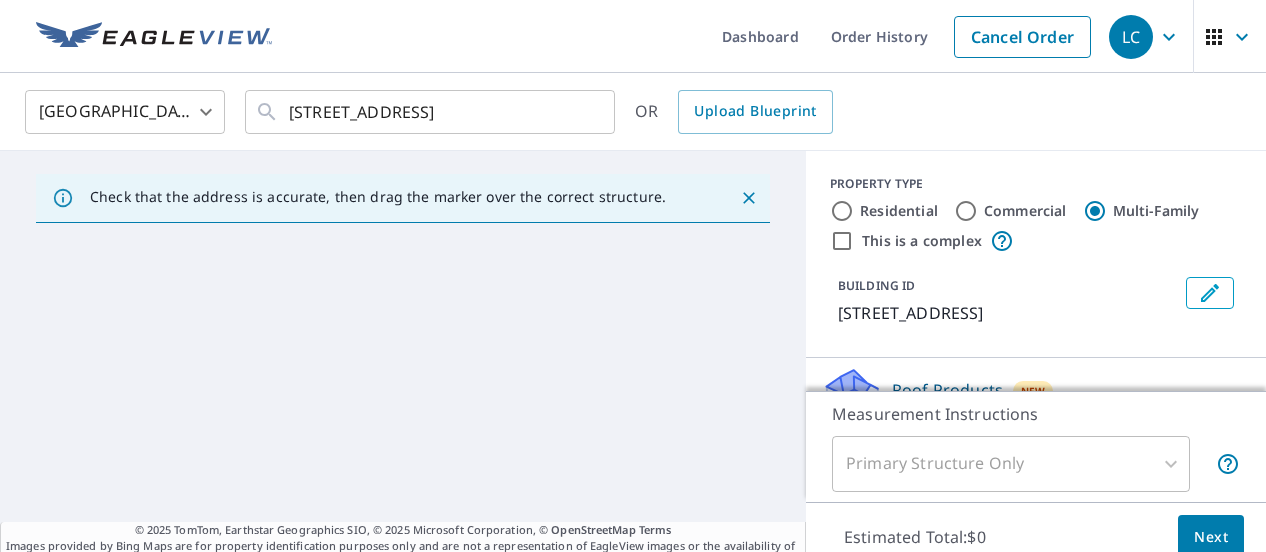 click on "This is a complex" at bounding box center (842, 241) 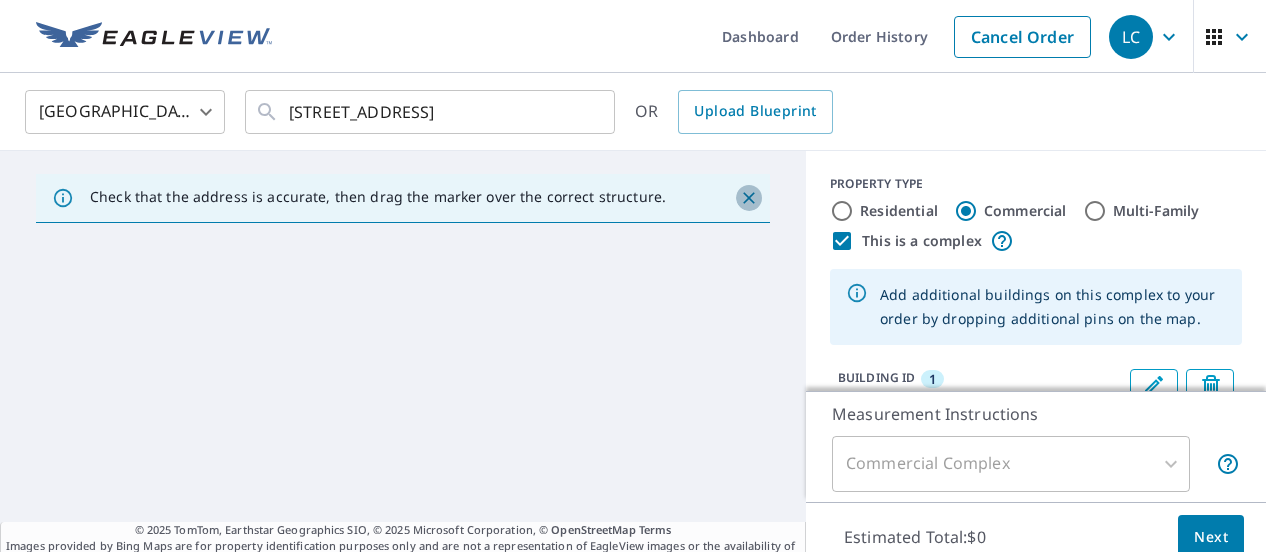 click 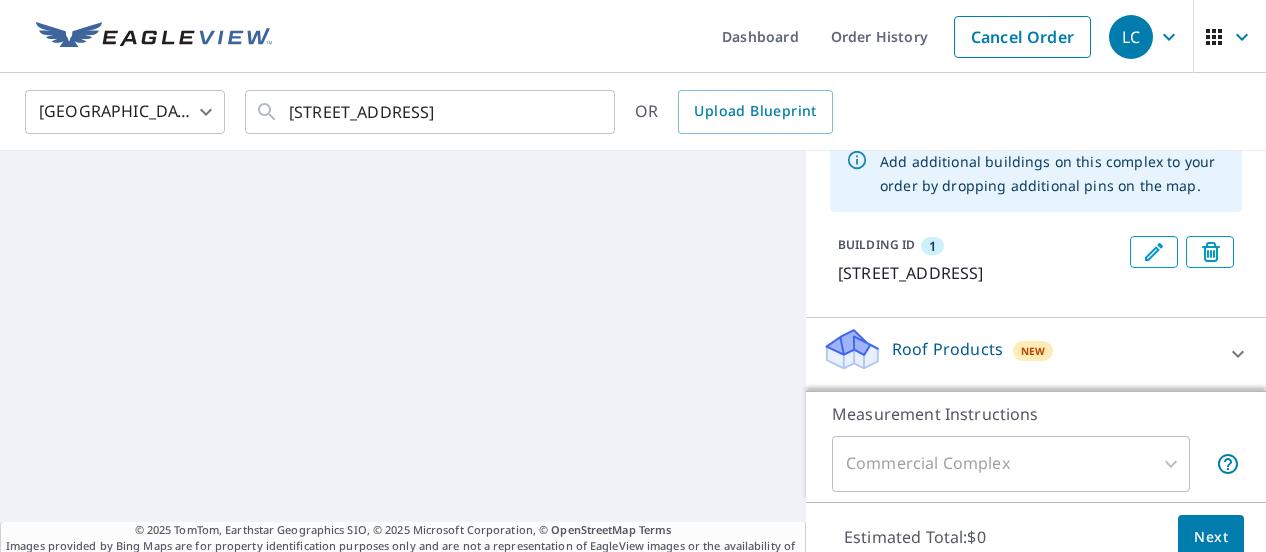 scroll, scrollTop: 160, scrollLeft: 0, axis: vertical 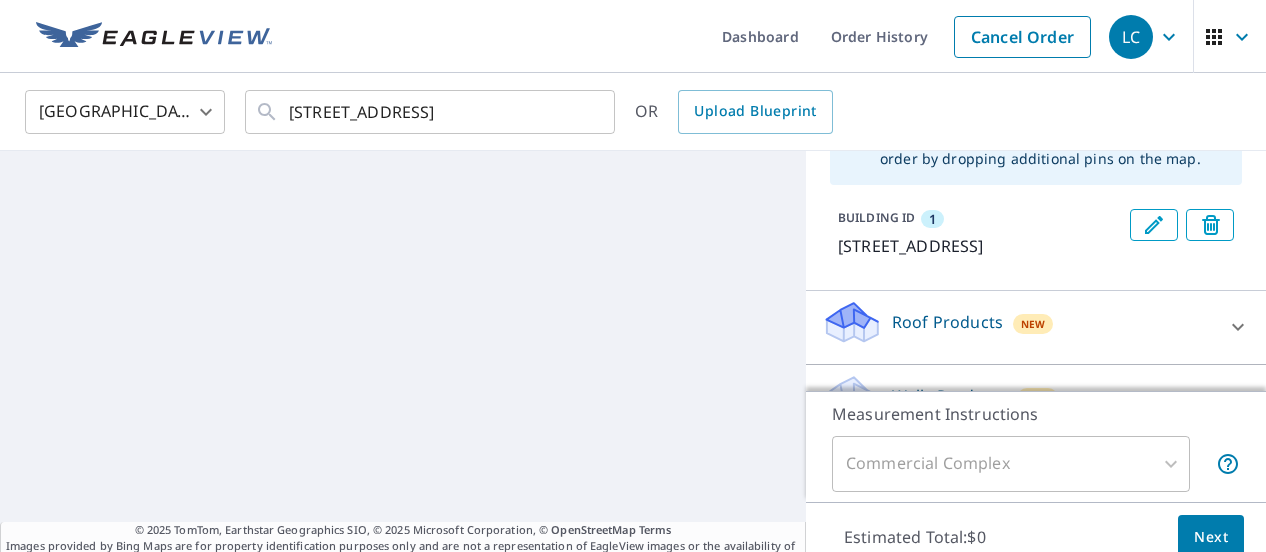 click on "Roof Products New" at bounding box center [1018, 327] 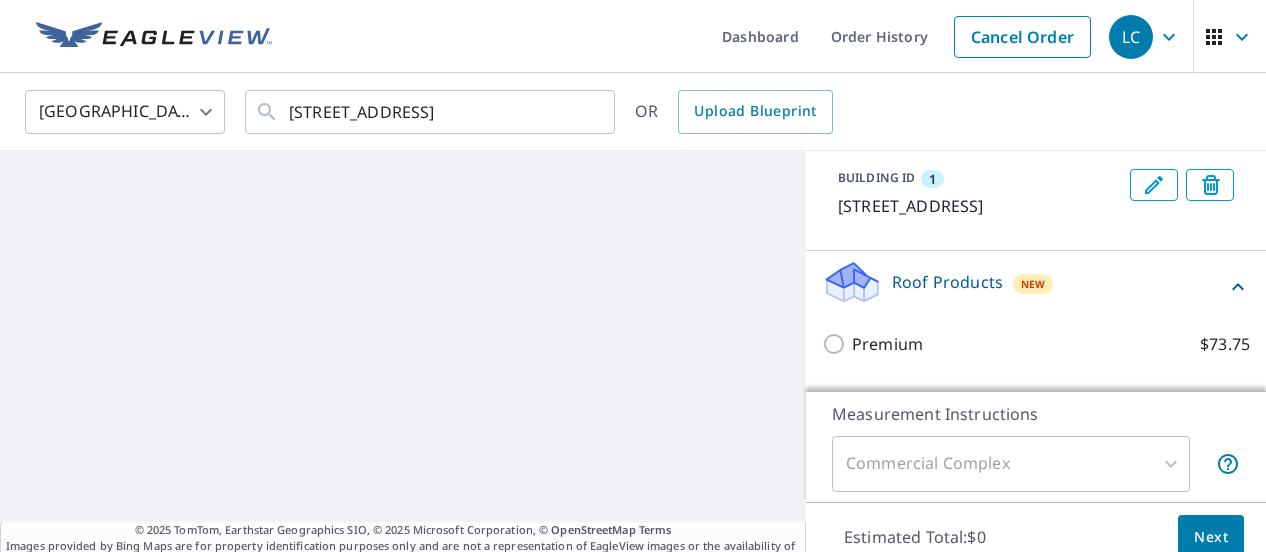 scroll, scrollTop: 320, scrollLeft: 0, axis: vertical 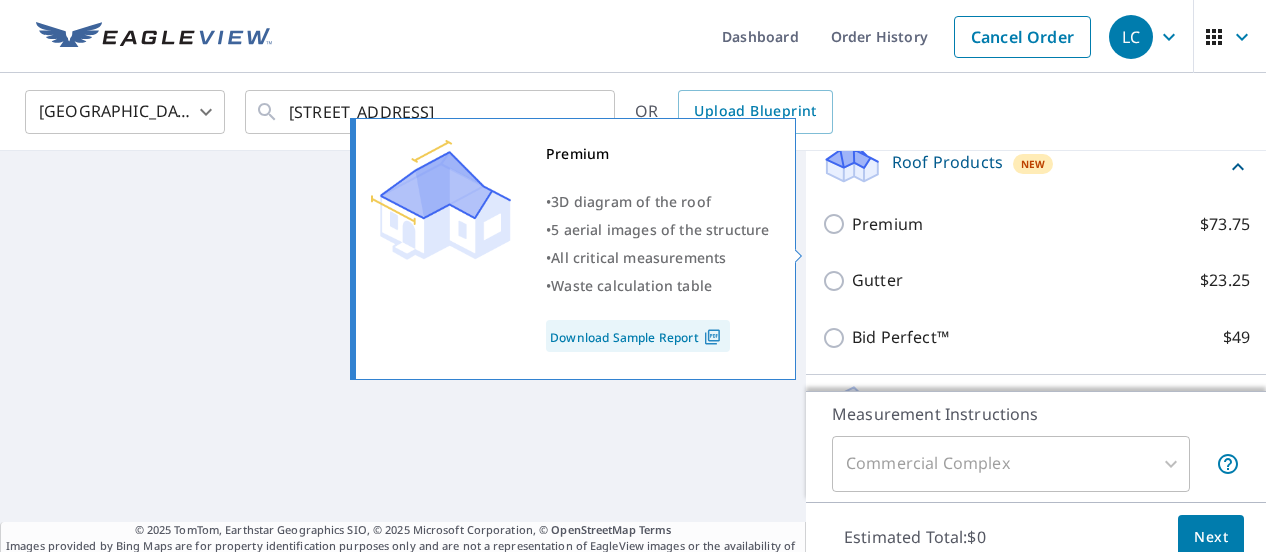 click on "Premium $73.75" at bounding box center (837, 224) 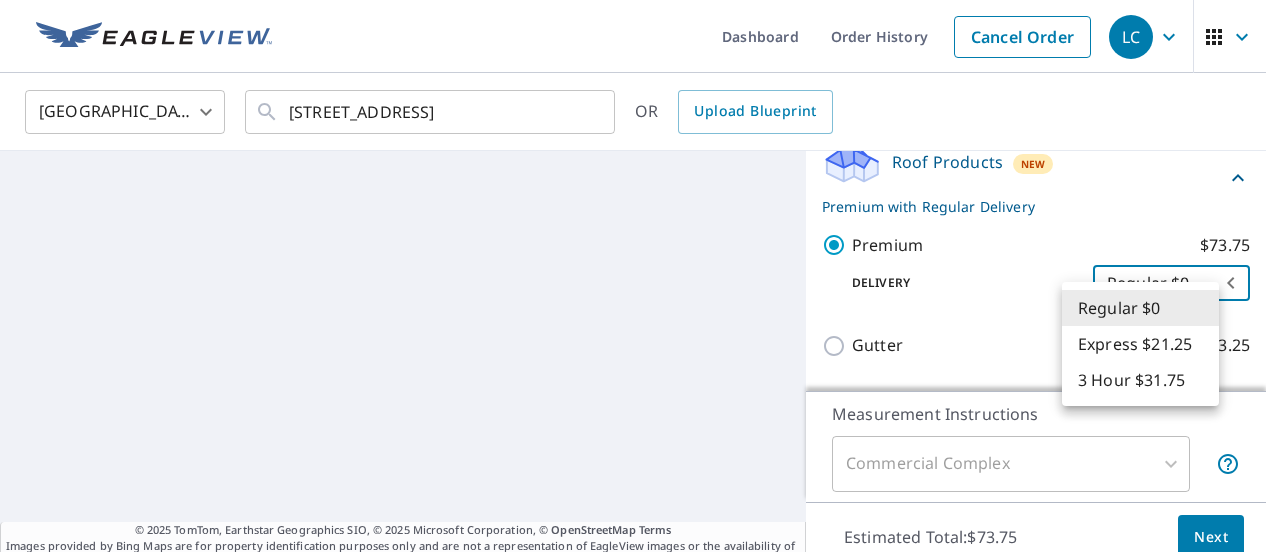 click on "LC LC
Dashboard Order History Cancel Order LC United States US ​ 717 University Dr College Station, TX 77840 ​ OR Upload Blueprint © 2025 TomTom, Earthstar Geographics SIO, © 2025 Microsoft Corporation, ©   OpenStreetMap   Terms Images provided by Bing Maps are for property identification purposes only and are not a representation of EagleView images or the availability of images for the property. PROPERTY TYPE Residential Commercial Multi-Family This is a complex Add additional buildings on this complex to your order by dropping additional pins on the map. BUILDING ID 1 717 University Dr, College Station, TX, 77840 Roof Products New Premium with Regular Delivery Premium $73.75 Delivery Regular $0 8 ​ Gutter $23.25 Bid Perfect™ $49 Walls Products New Walls $221.25 Measurement Instructions Commercial Complex 4 ​ Estimated Total:  $73.75 Next Terms of Use  |  Privacy Policy
Regular $0 Express $21.25 3 Hour $31.75" at bounding box center [633, 276] 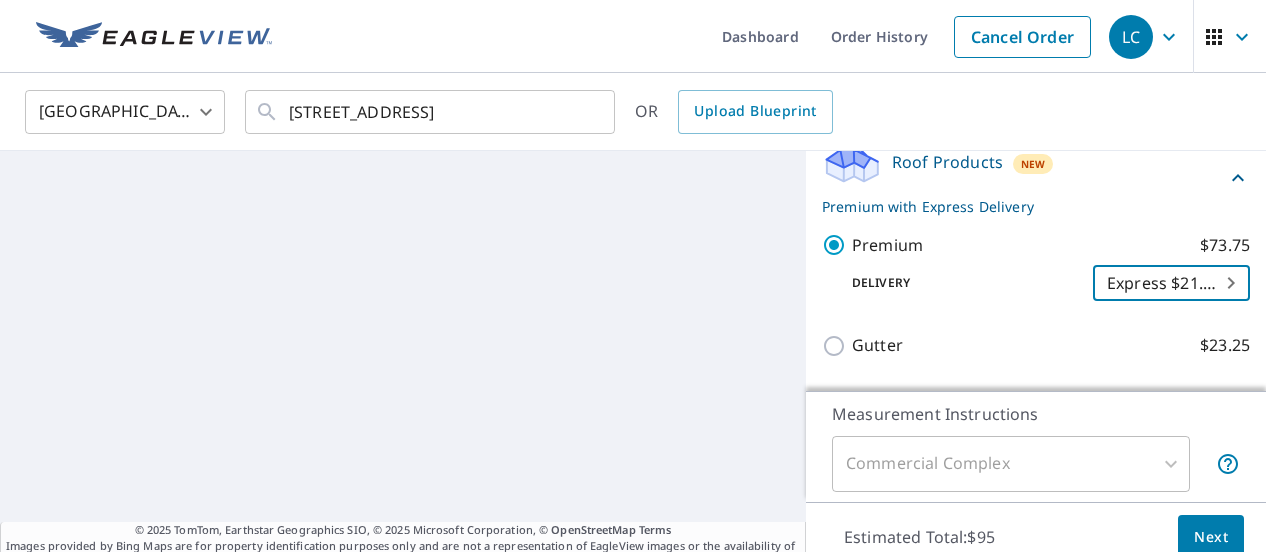 click on "Next" at bounding box center [1211, 537] 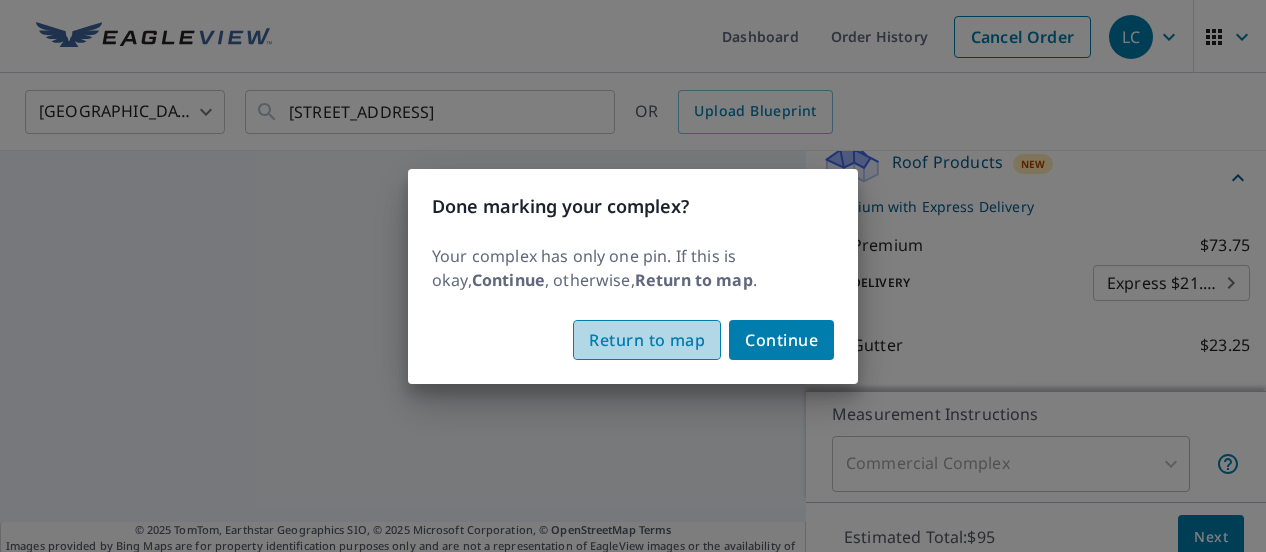 click on "Return to map" at bounding box center [647, 340] 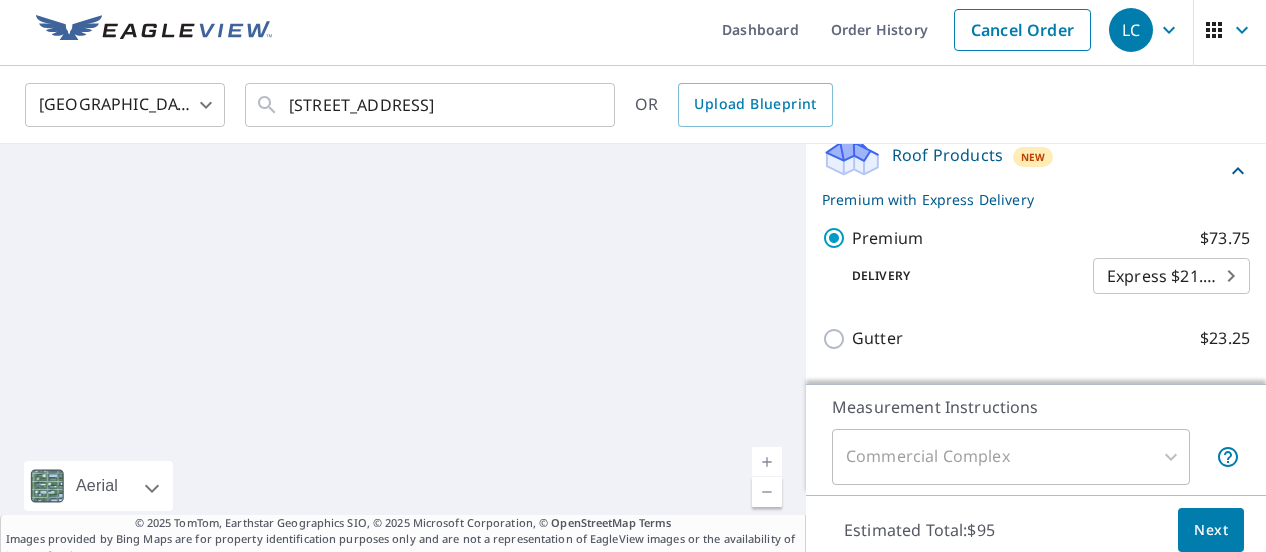 click at bounding box center (767, 462) 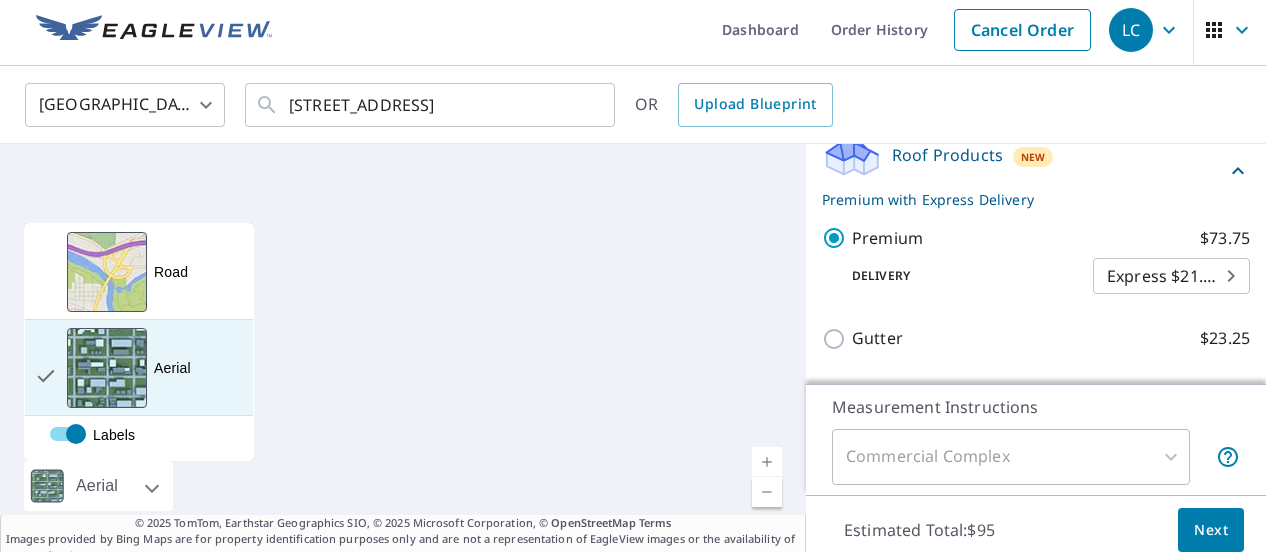 click on "Aerial" at bounding box center [172, 368] 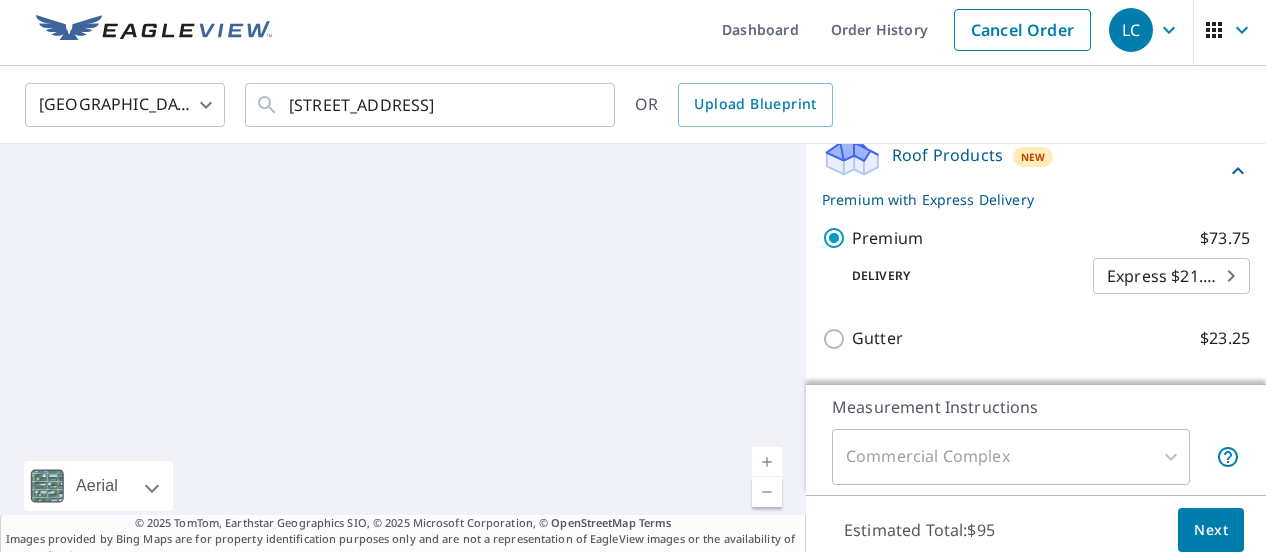 click at bounding box center (403, 354) 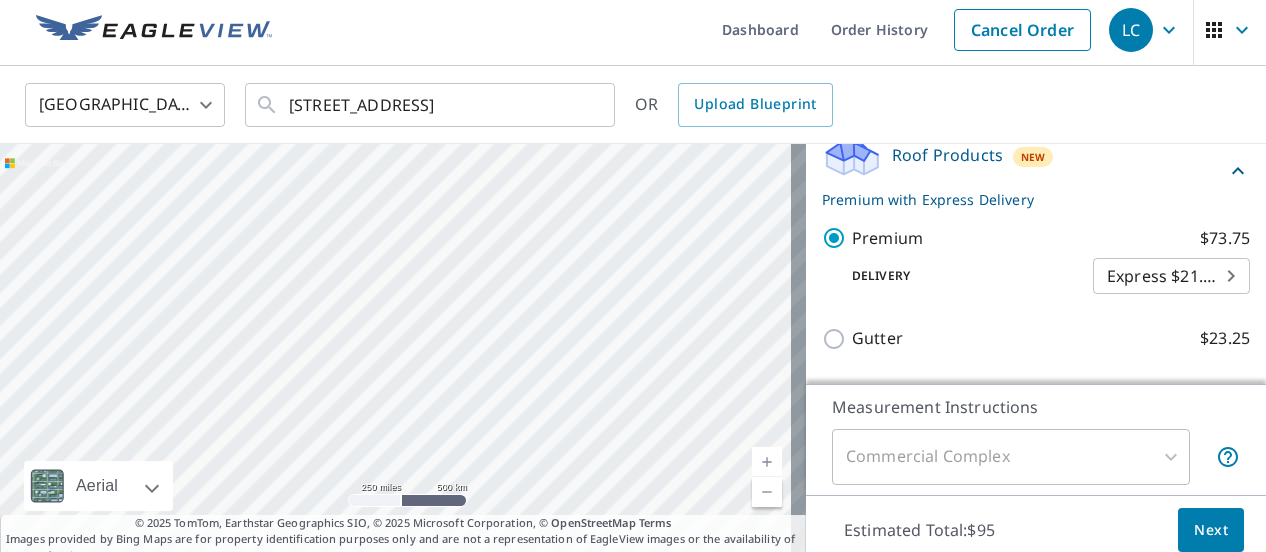 click at bounding box center (767, 462) 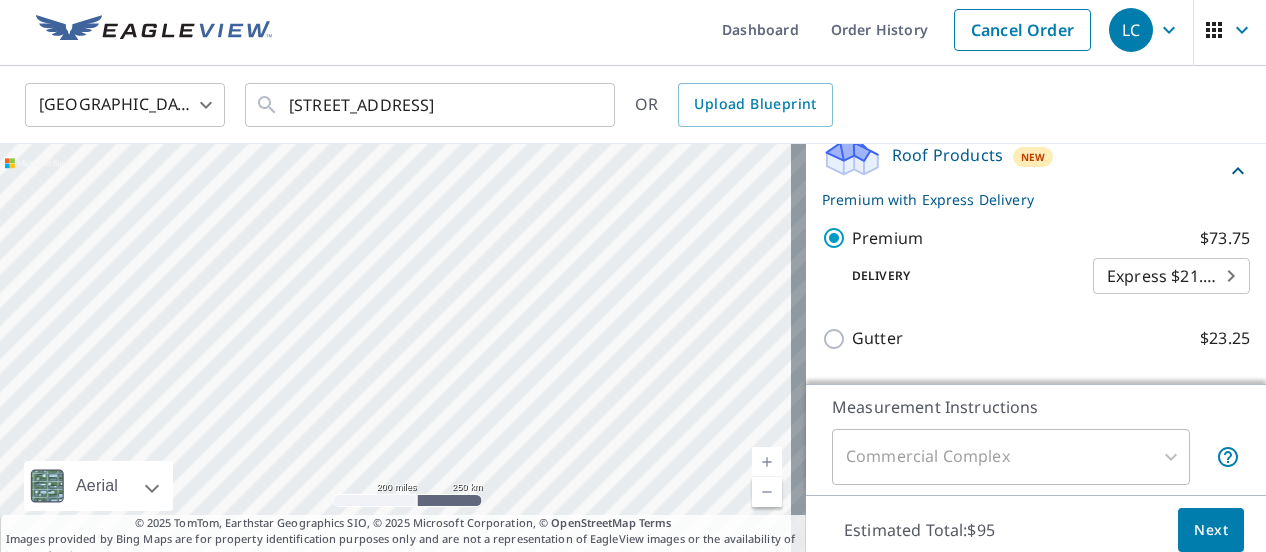 click at bounding box center [767, 462] 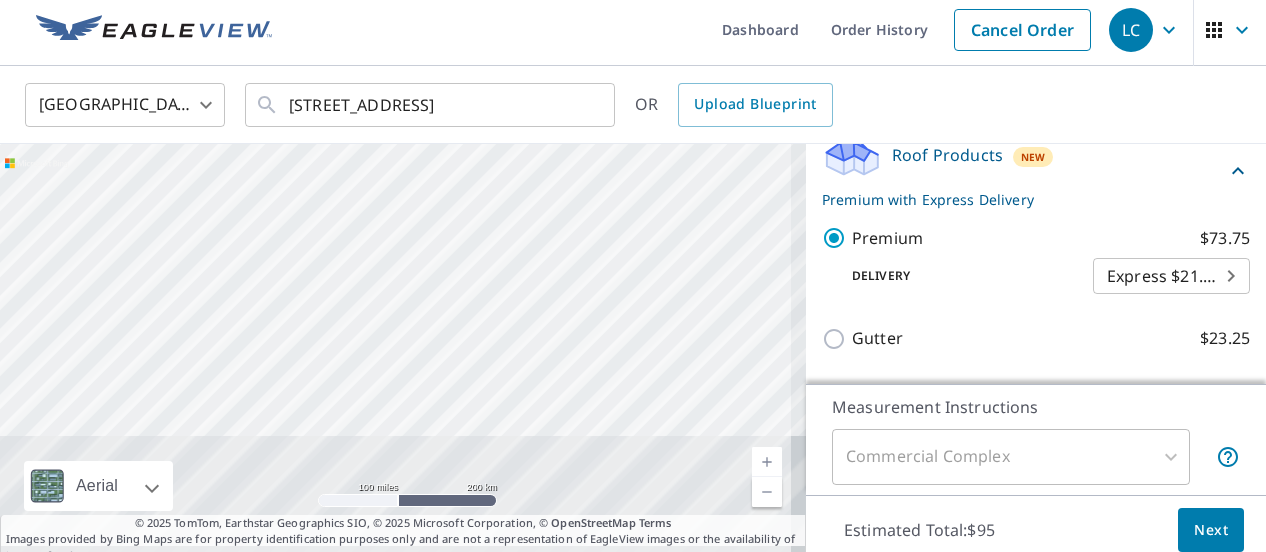 drag, startPoint x: 596, startPoint y: 381, endPoint x: 680, endPoint y: 146, distance: 249.56161 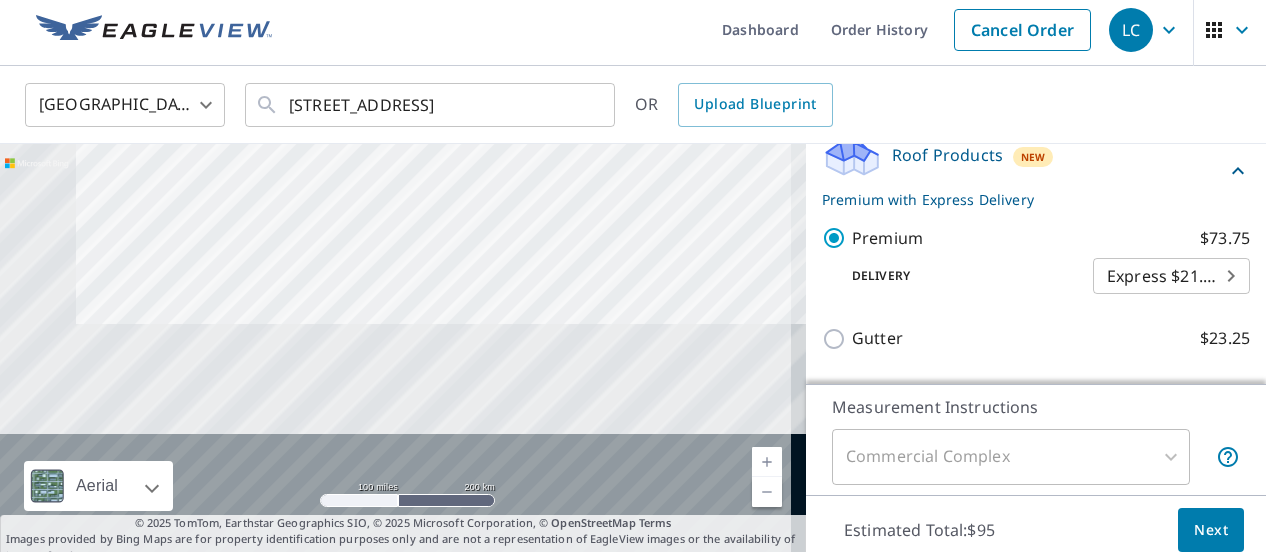 drag, startPoint x: 574, startPoint y: 400, endPoint x: 668, endPoint y: 295, distance: 140.92906 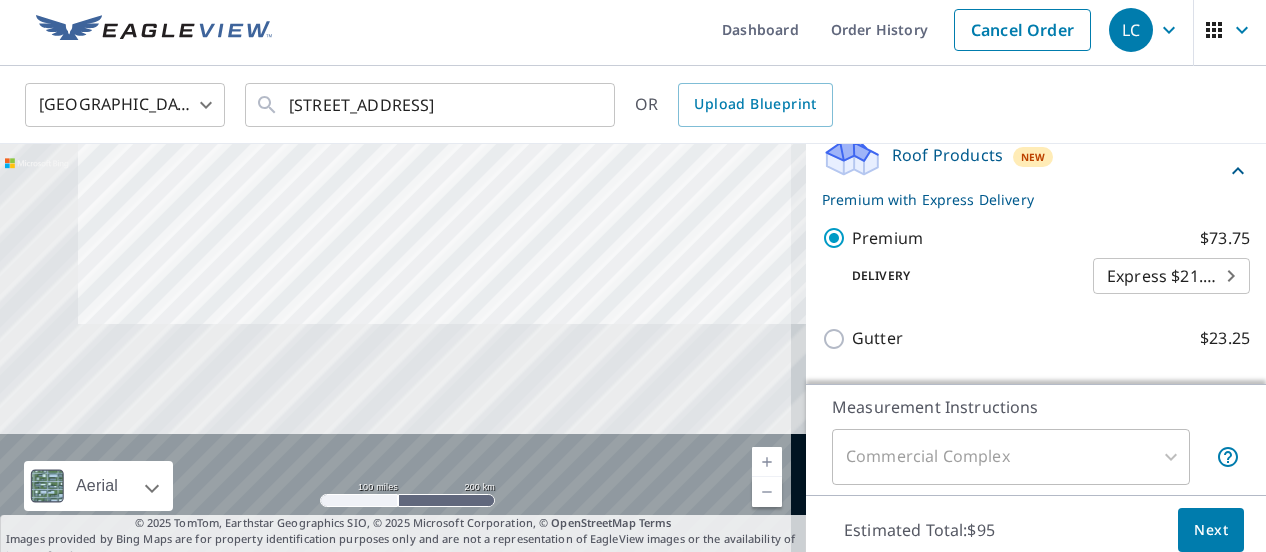 click at bounding box center (767, 462) 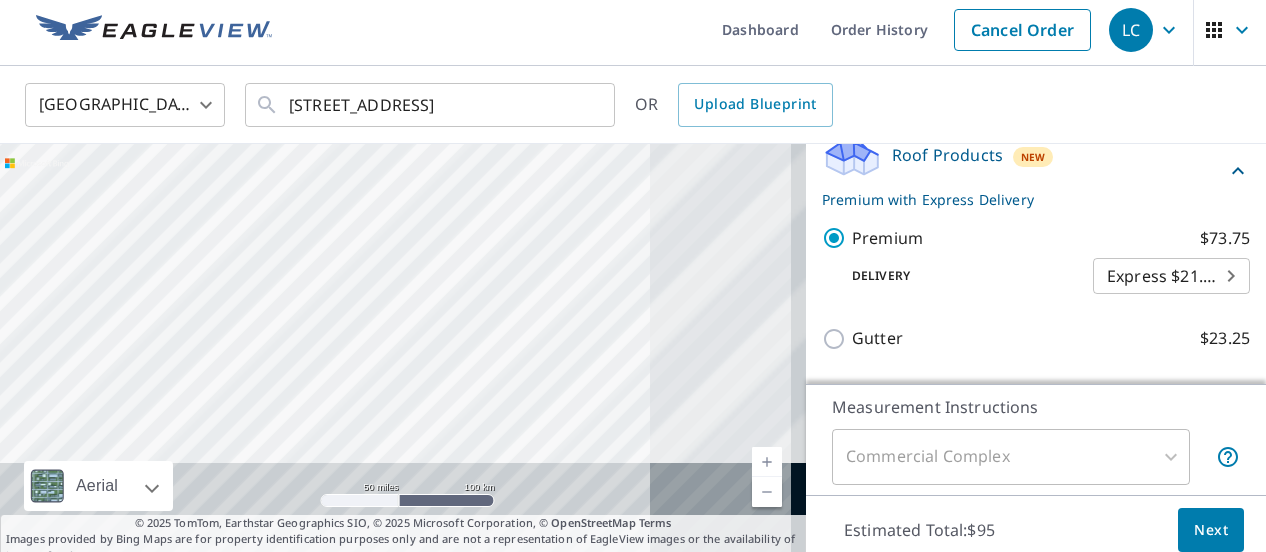 drag, startPoint x: 669, startPoint y: 389, endPoint x: 429, endPoint y: 340, distance: 244.95102 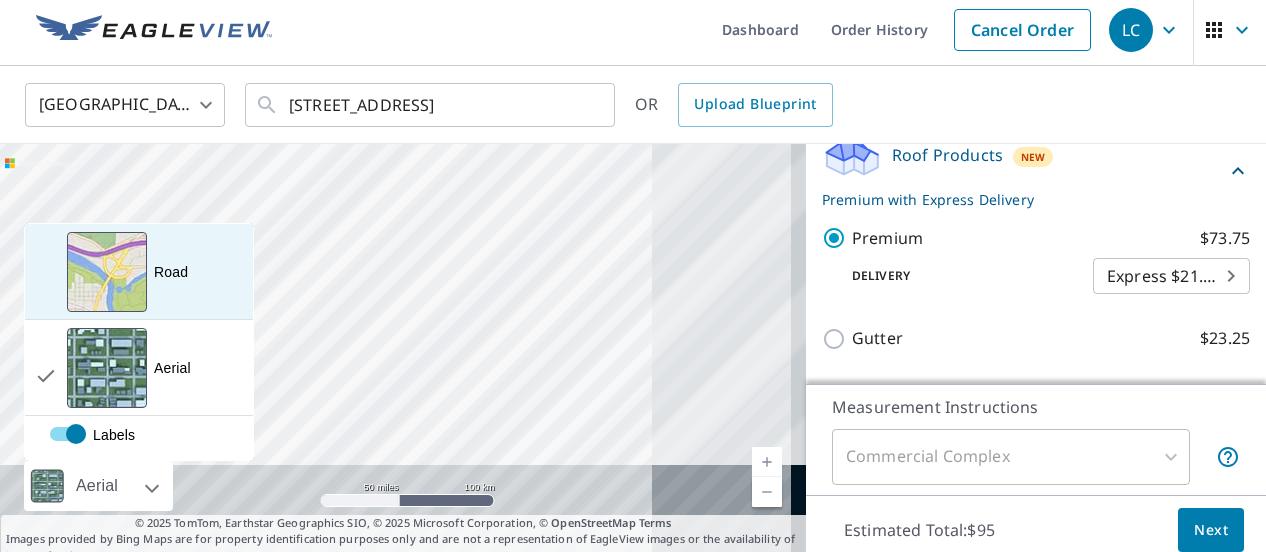 click on "Road" at bounding box center (171, 272) 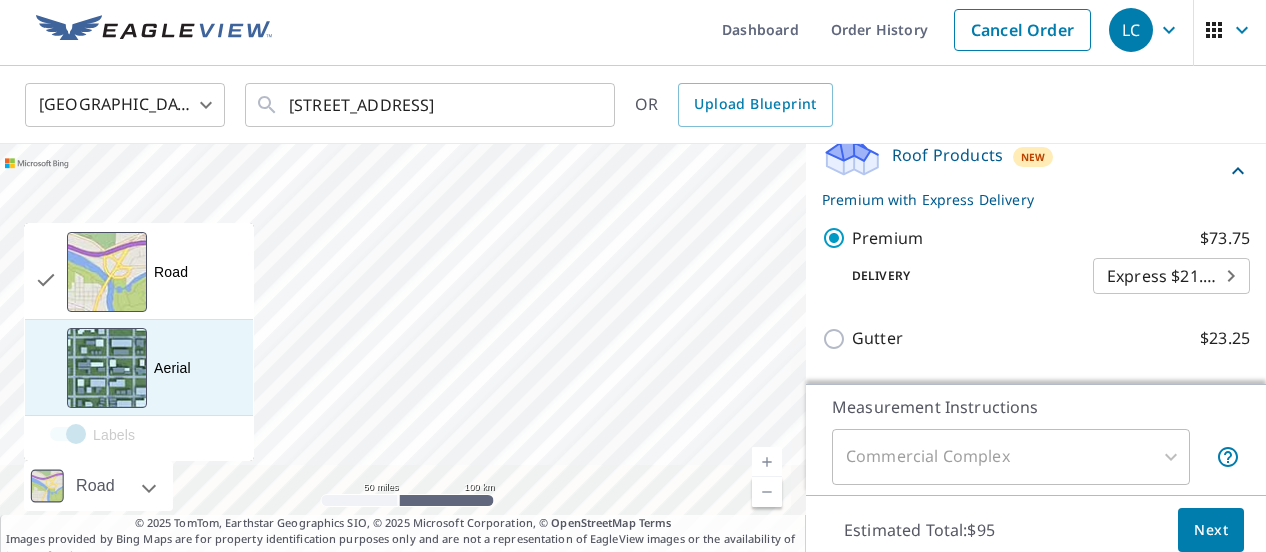 click on "Aerial" at bounding box center (172, 368) 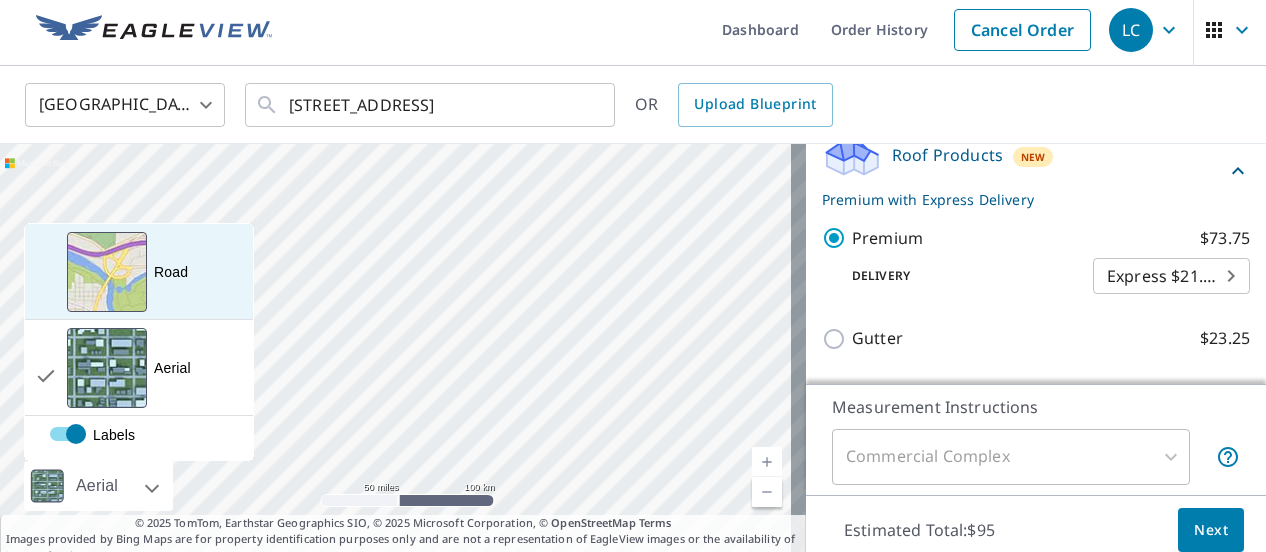 click at bounding box center [107, 272] 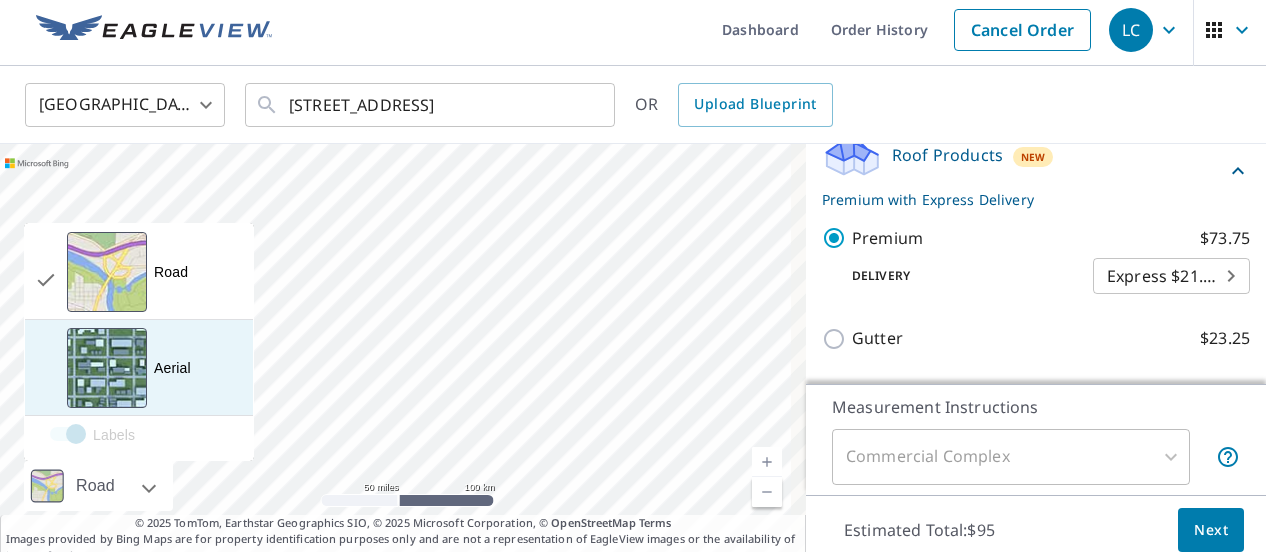 click on "Aerial" at bounding box center (172, 368) 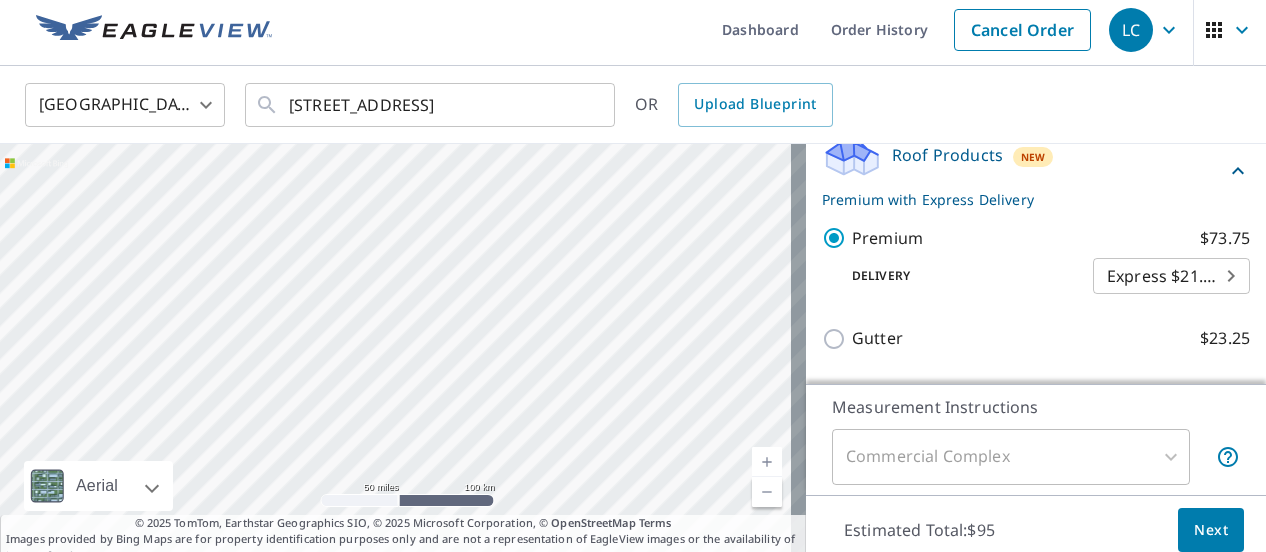 click at bounding box center (767, 462) 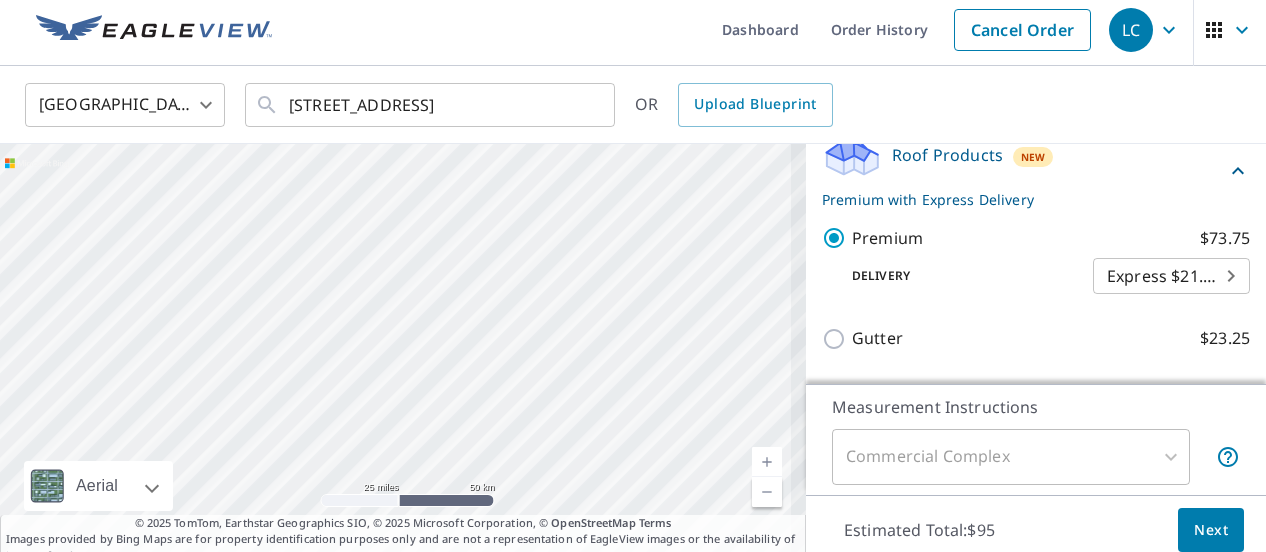 click at bounding box center [767, 492] 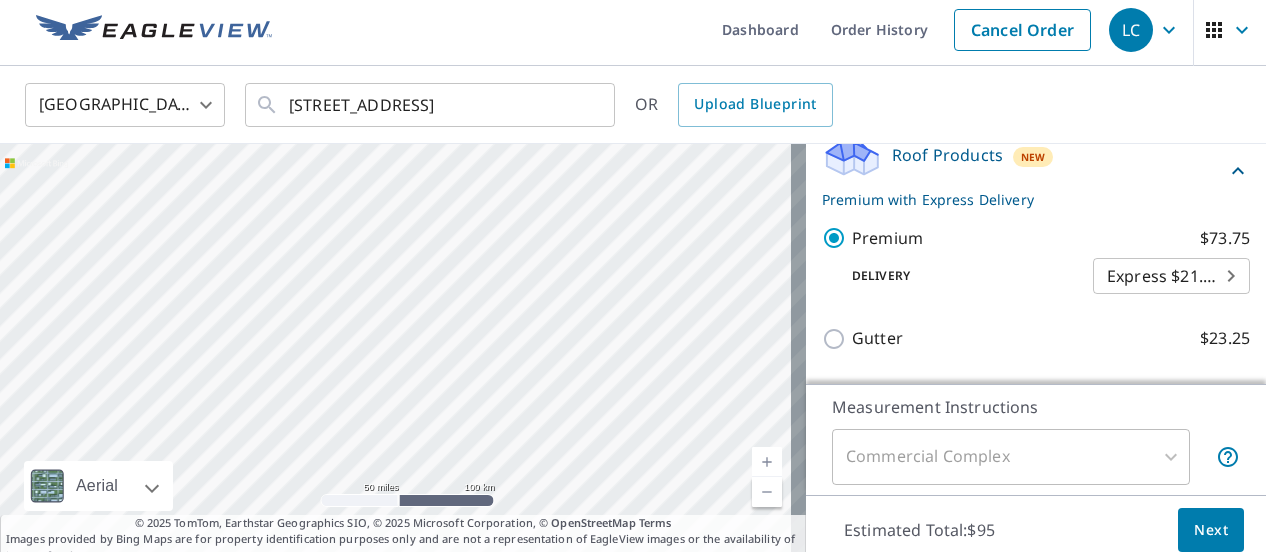 click at bounding box center [767, 492] 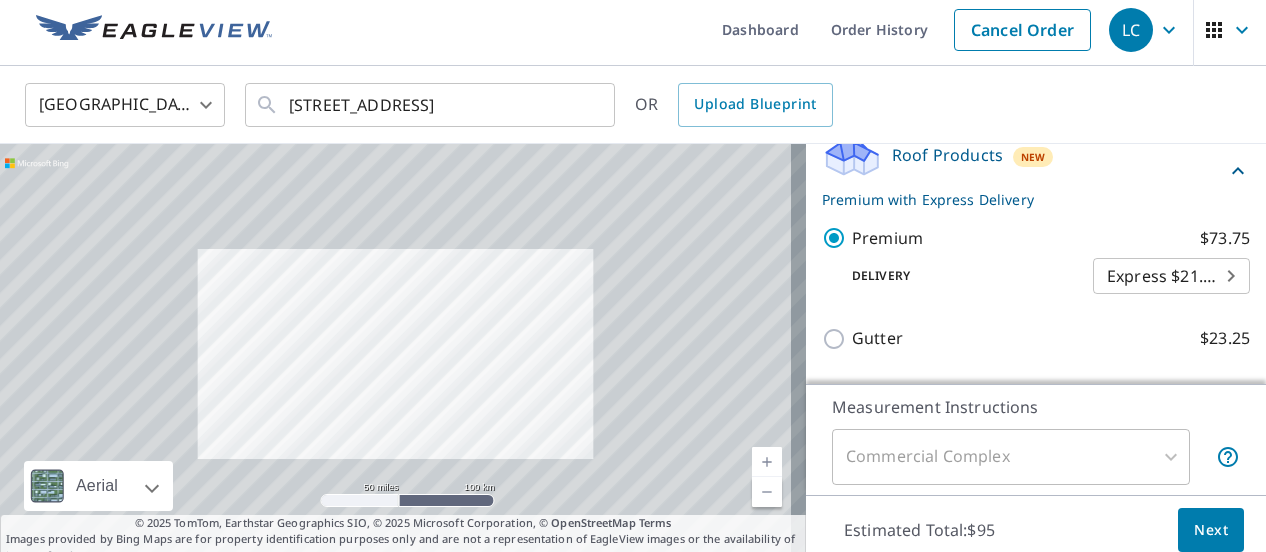 click at bounding box center (767, 492) 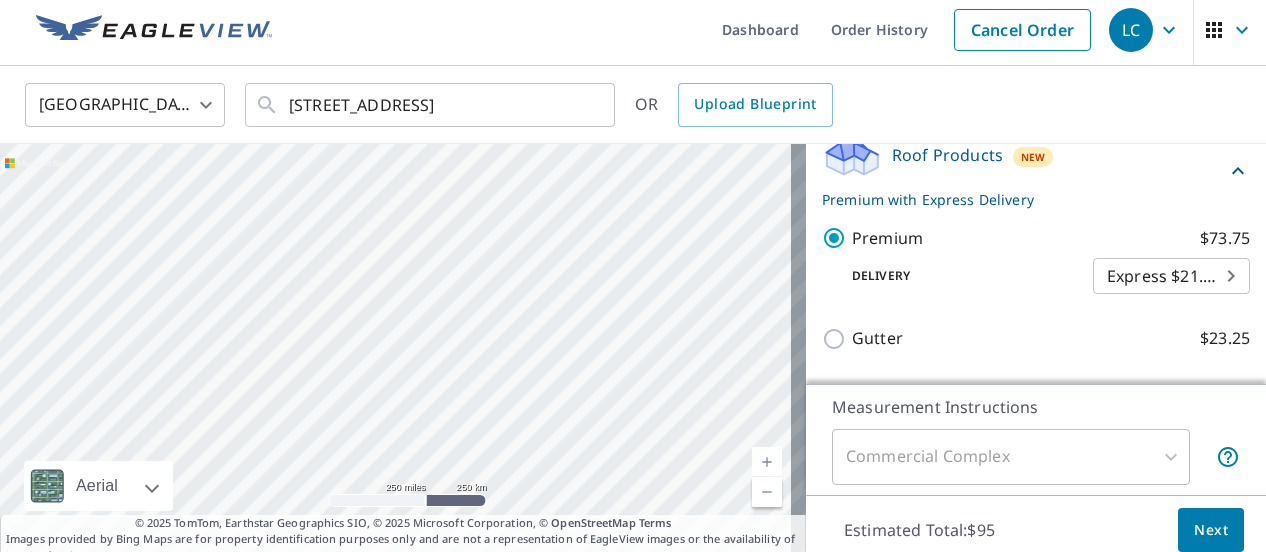 click at bounding box center (767, 462) 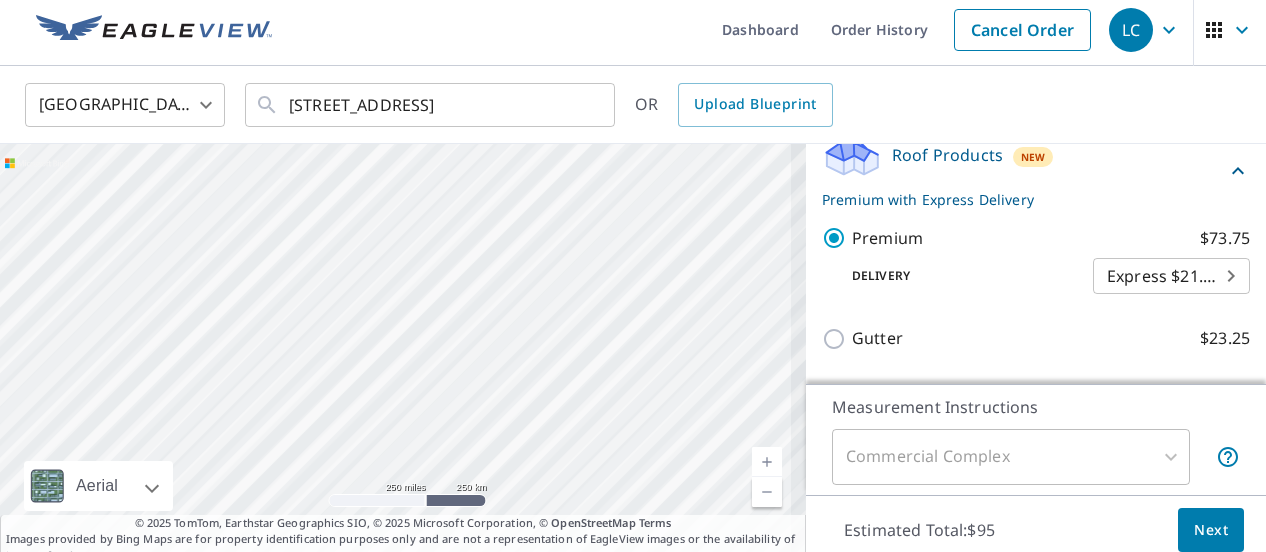 click at bounding box center [767, 462] 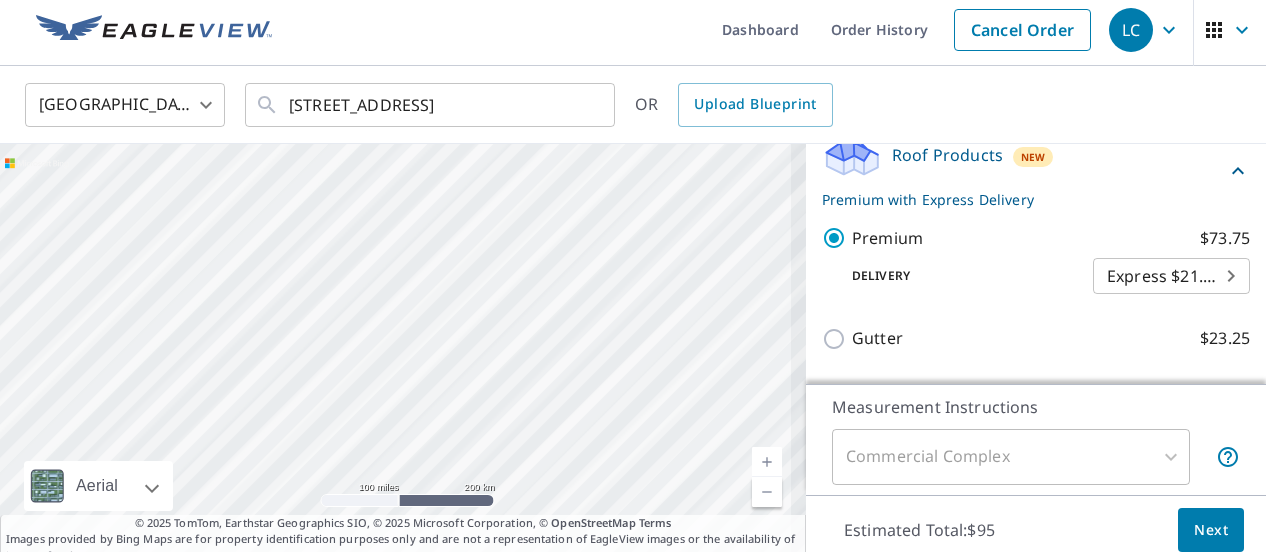 click at bounding box center [767, 462] 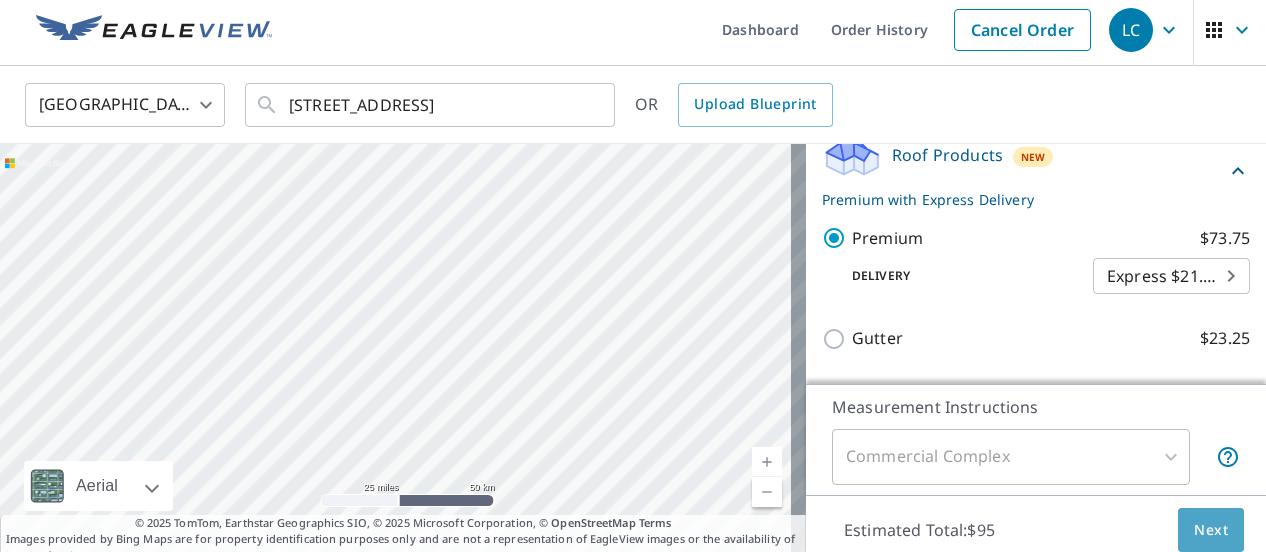 click on "Next" at bounding box center [1211, 530] 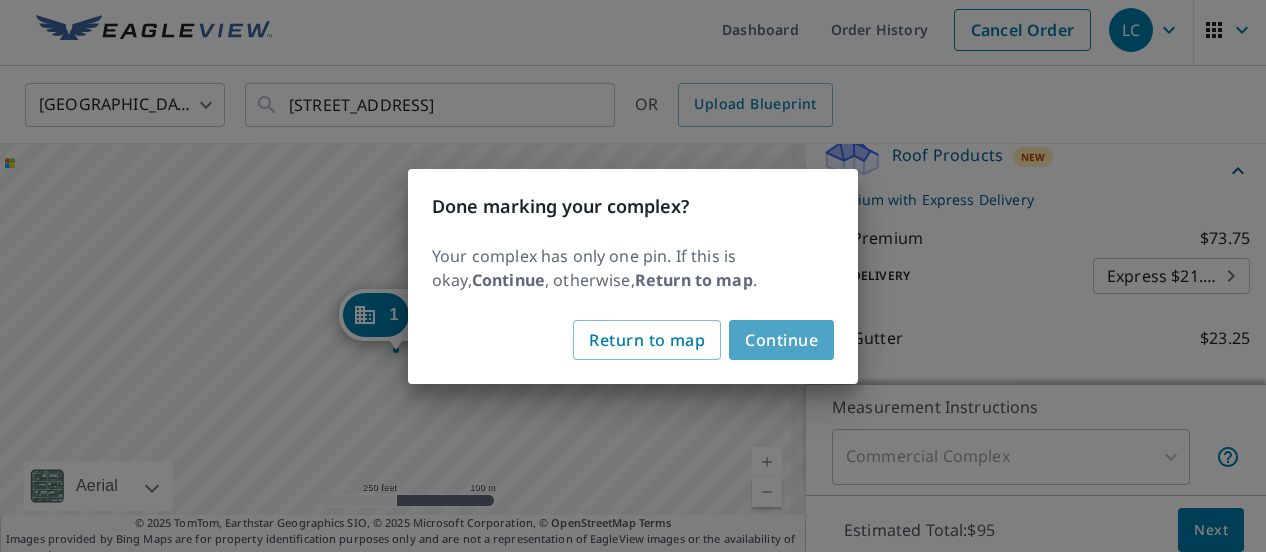 click on "Continue" at bounding box center (781, 340) 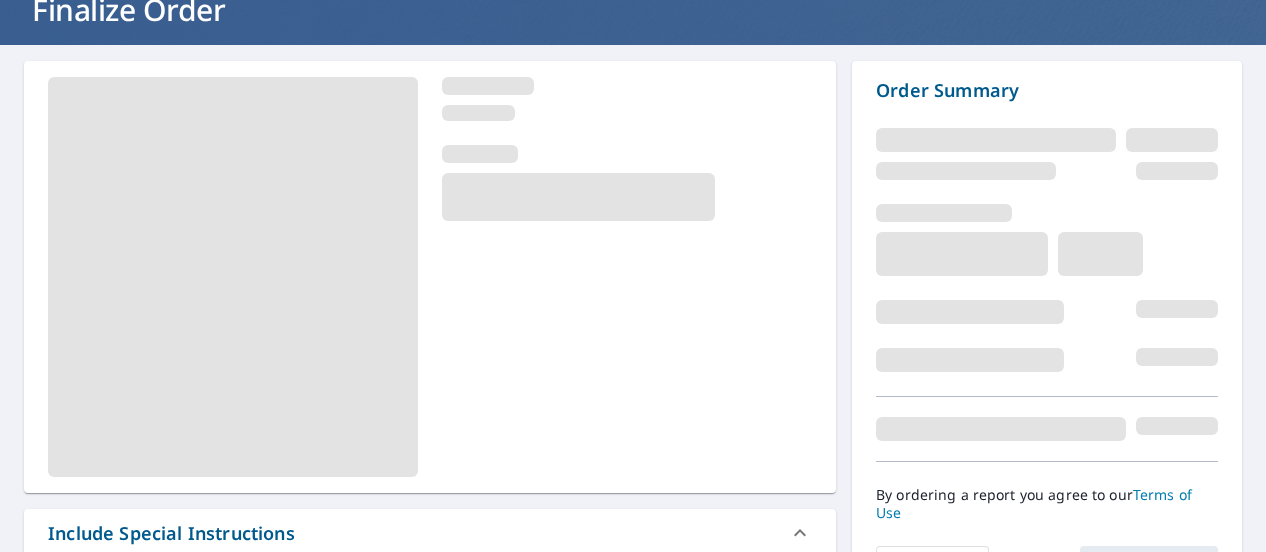 scroll, scrollTop: 220, scrollLeft: 0, axis: vertical 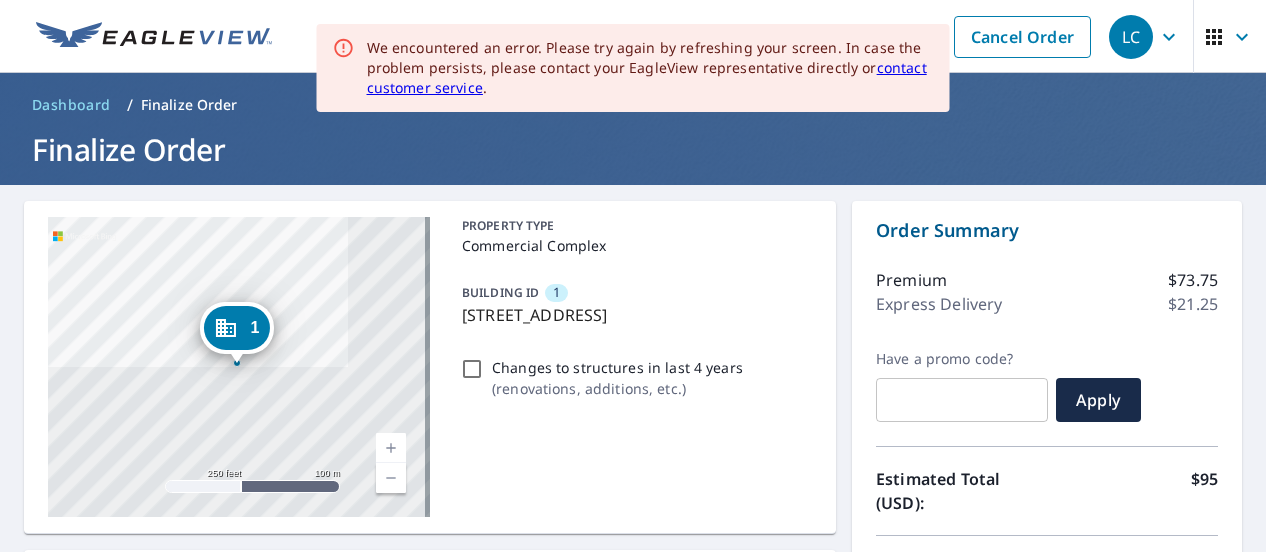 drag, startPoint x: 239, startPoint y: 320, endPoint x: 194, endPoint y: 371, distance: 68.0147 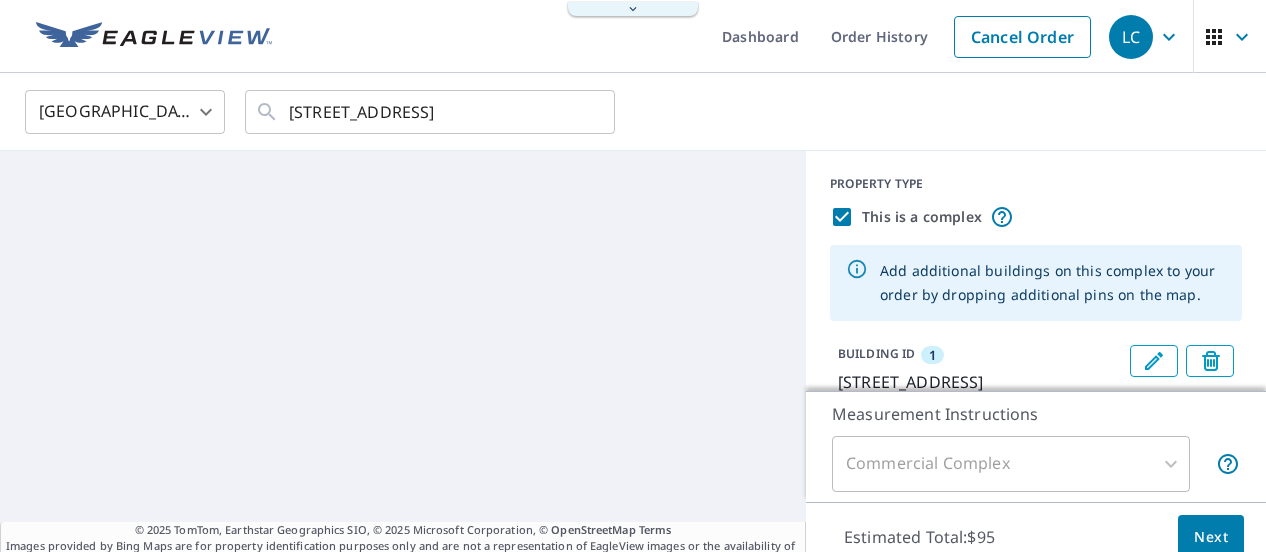 scroll, scrollTop: 0, scrollLeft: 0, axis: both 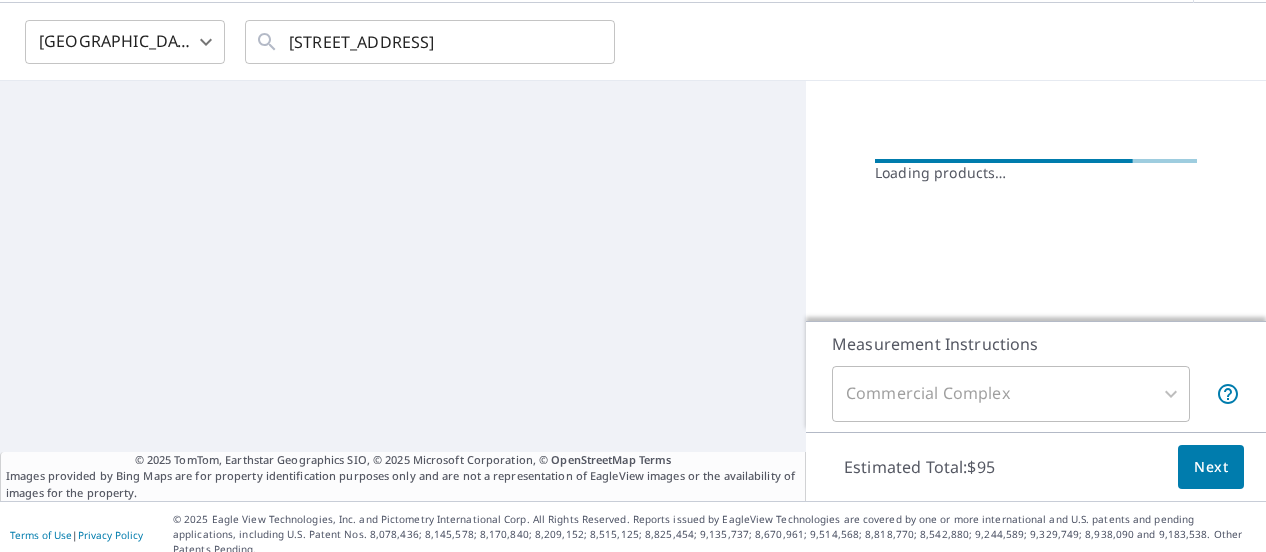 click on "Commercial Complex" at bounding box center (1011, 394) 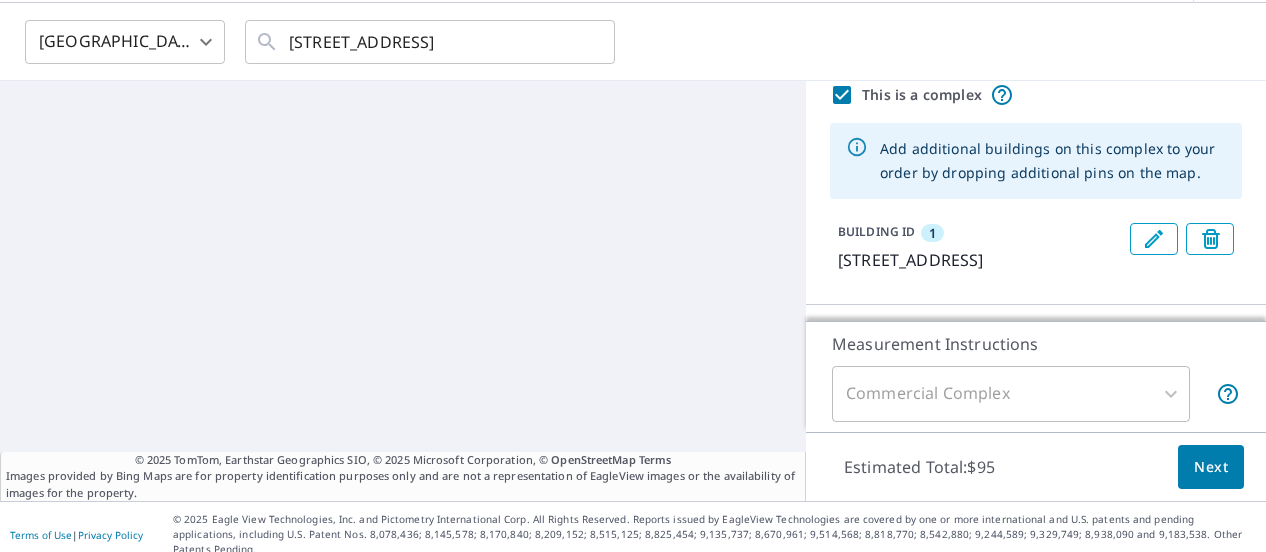 scroll, scrollTop: 0, scrollLeft: 0, axis: both 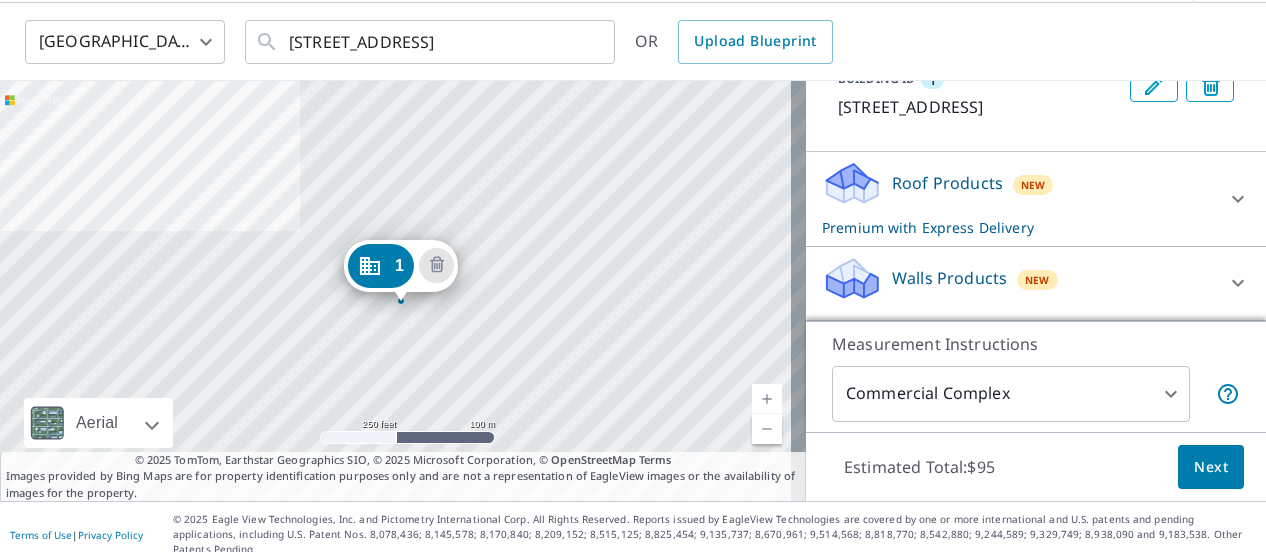 drag, startPoint x: 379, startPoint y: 249, endPoint x: 384, endPoint y: 263, distance: 14.866069 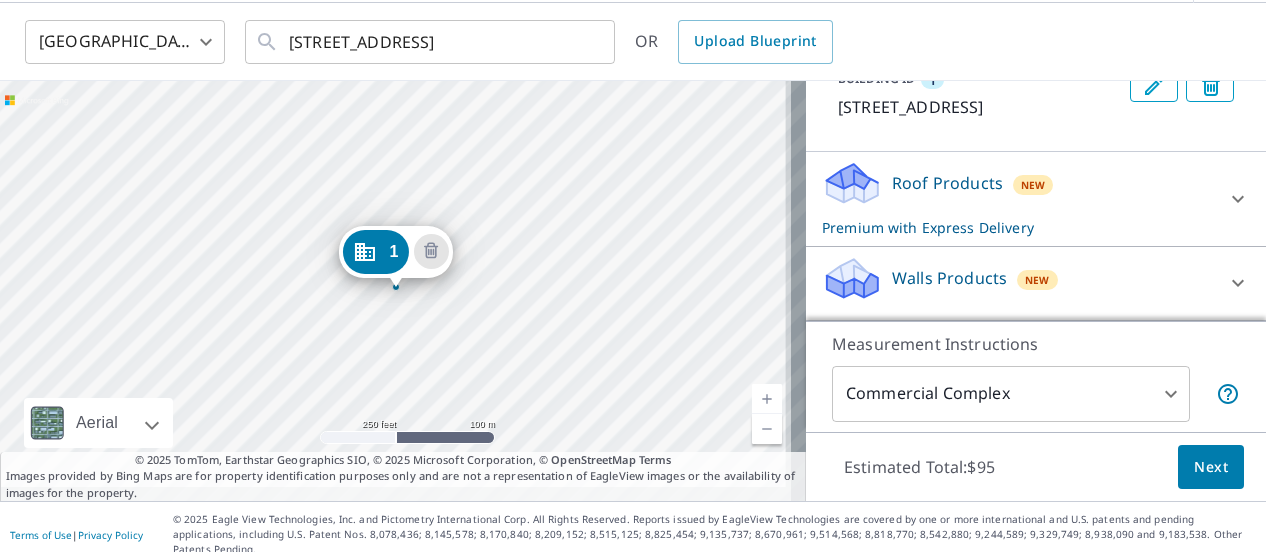 click on "1 717 University Dr College Station, TX 77840" at bounding box center [403, 291] 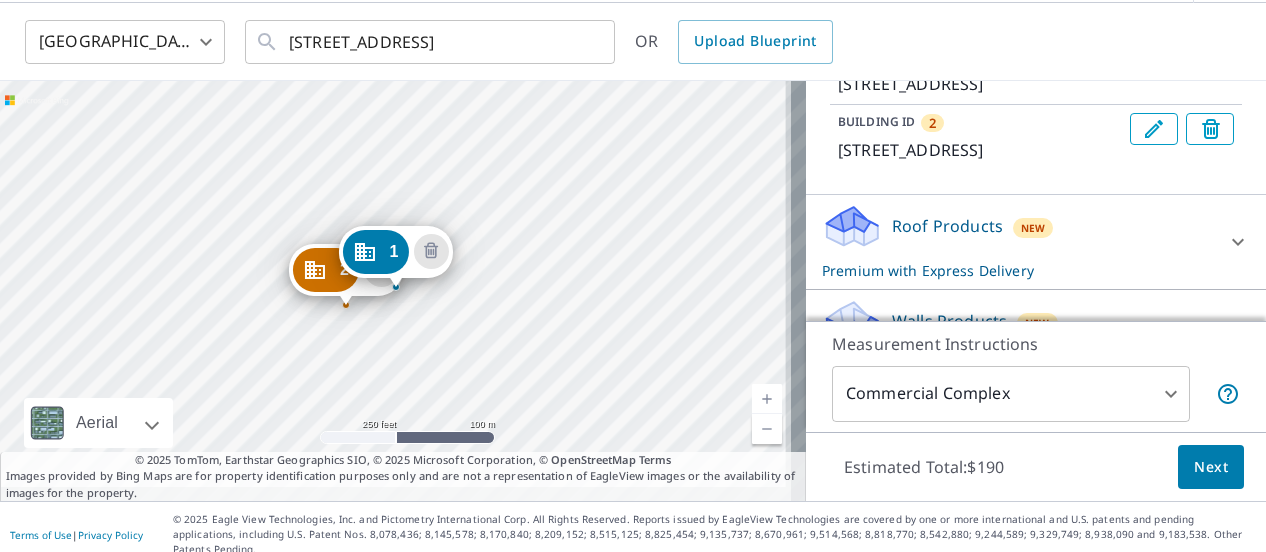 scroll, scrollTop: 342, scrollLeft: 0, axis: vertical 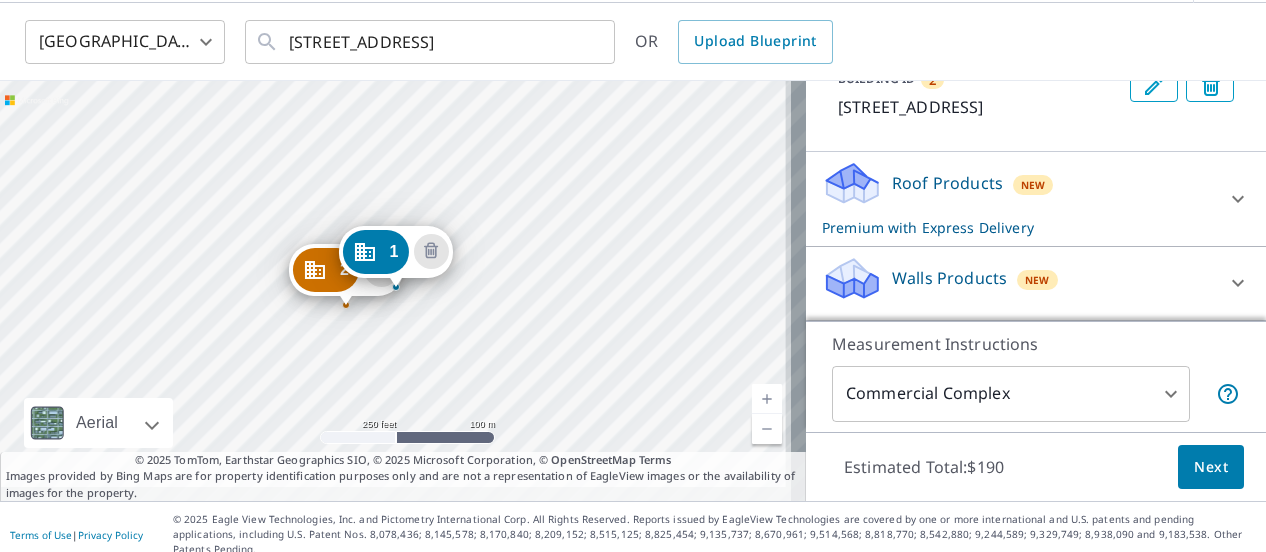 click on "Next" at bounding box center [1211, 467] 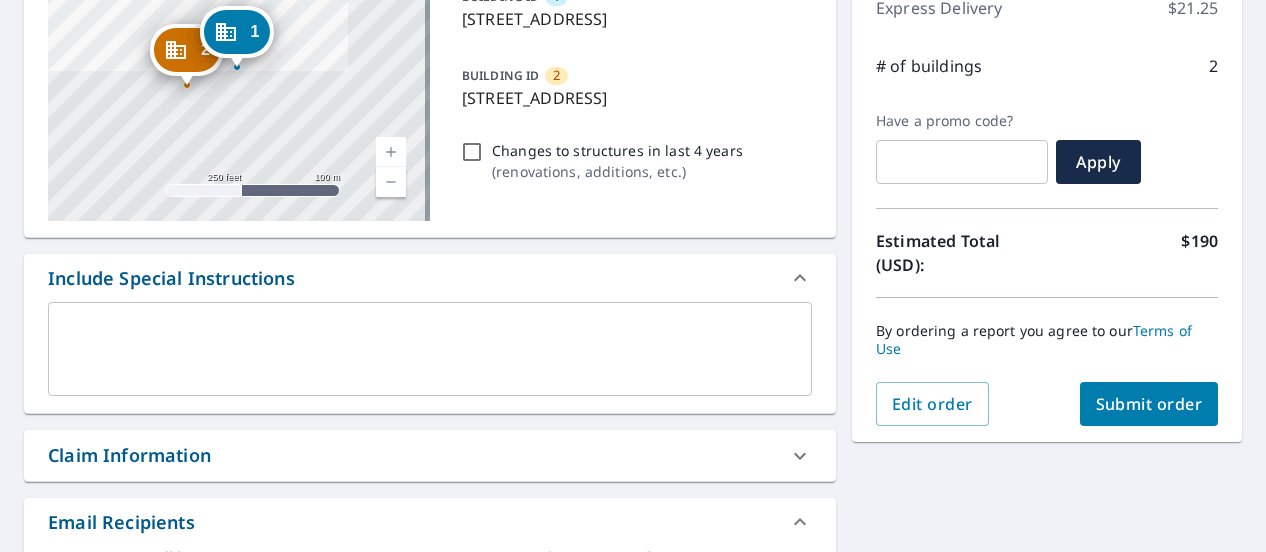 scroll, scrollTop: 350, scrollLeft: 0, axis: vertical 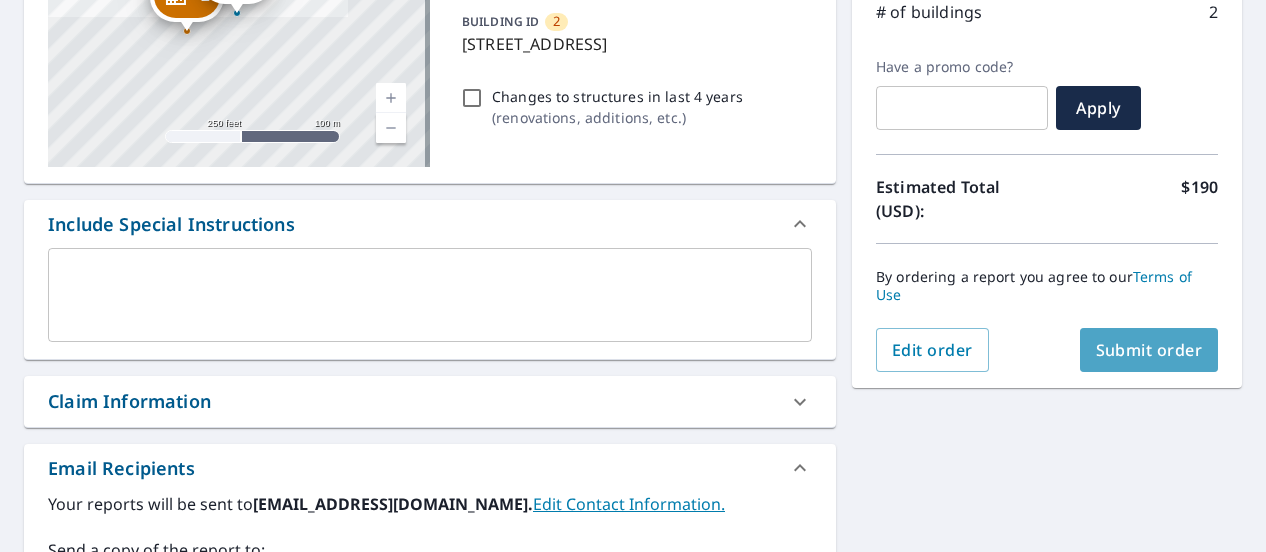 click on "Submit order" at bounding box center [1149, 350] 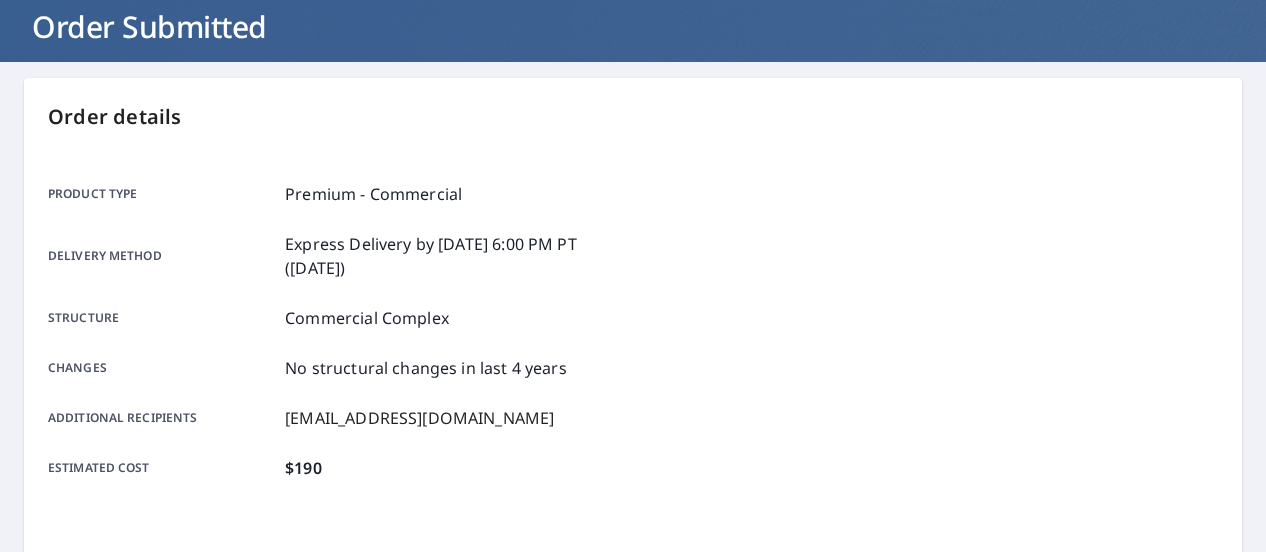 scroll, scrollTop: 56, scrollLeft: 0, axis: vertical 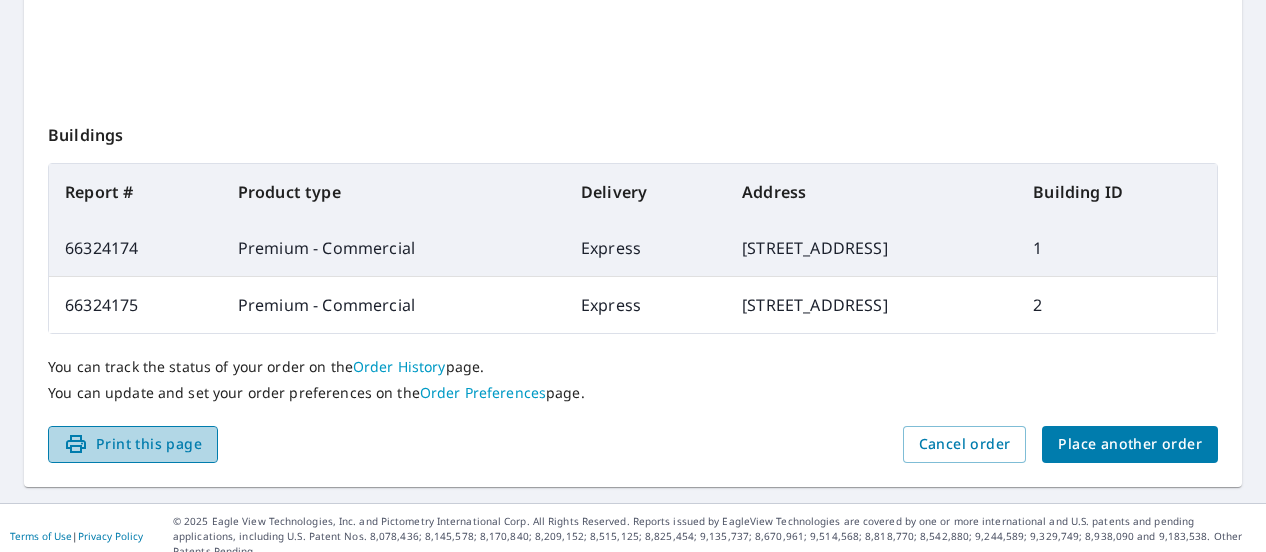 click on "Print this page" at bounding box center [133, 444] 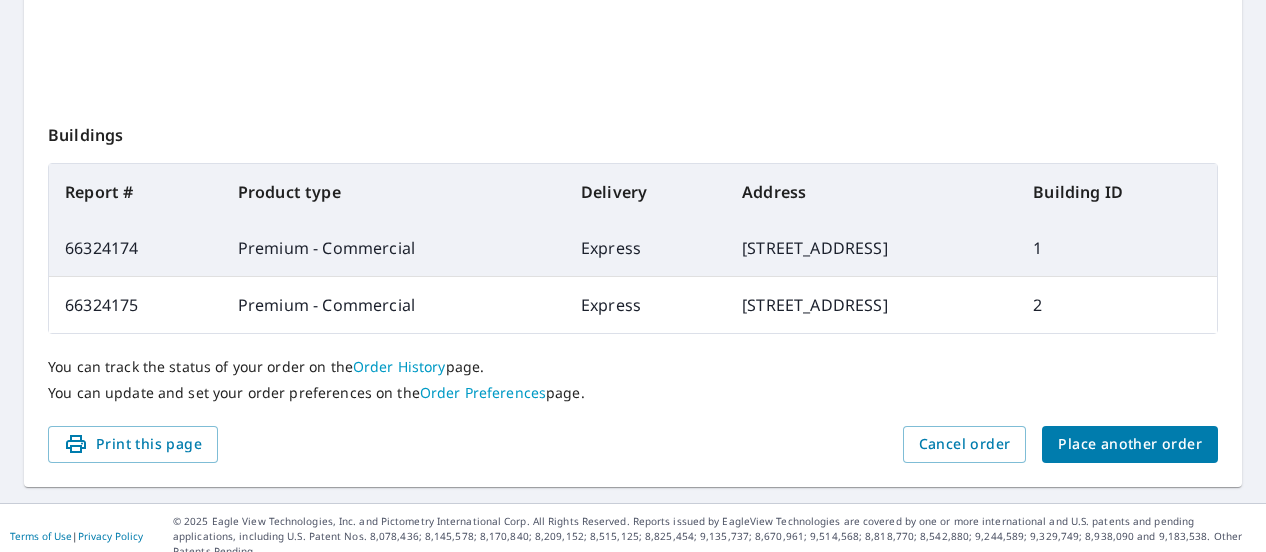scroll, scrollTop: 680, scrollLeft: 0, axis: vertical 